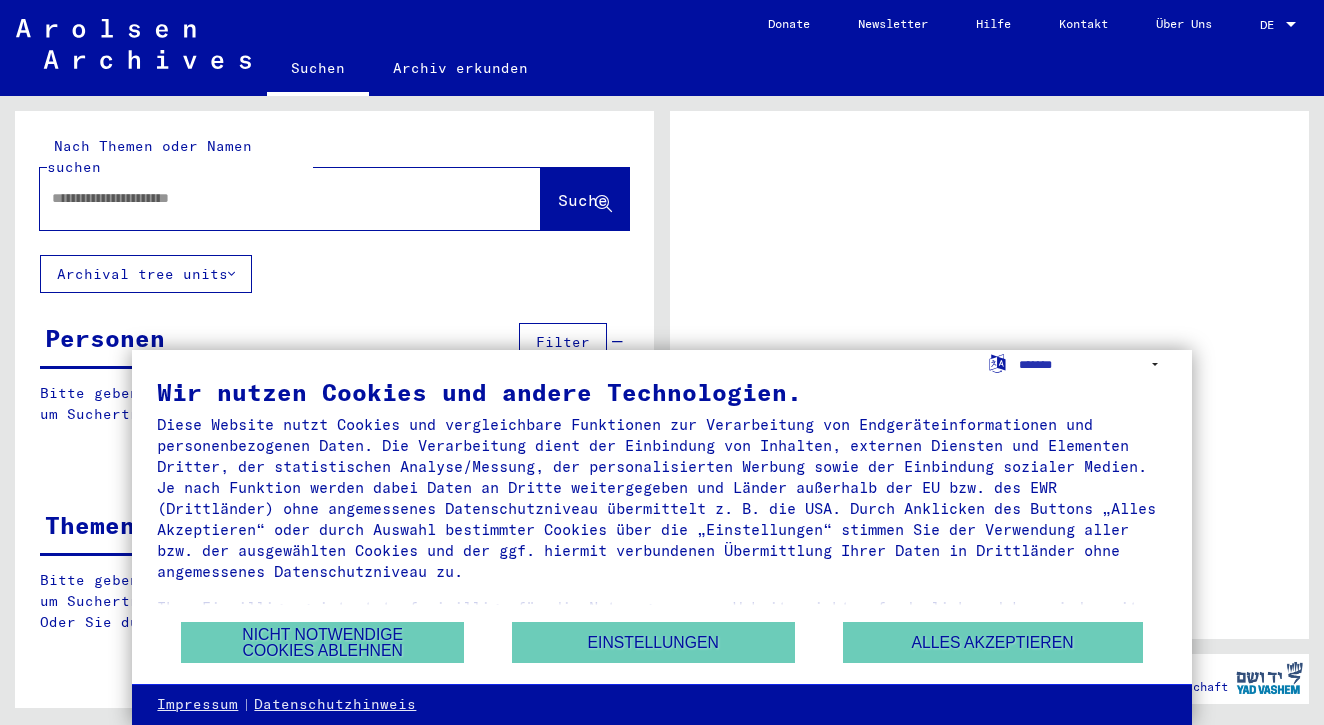 scroll, scrollTop: 0, scrollLeft: 0, axis: both 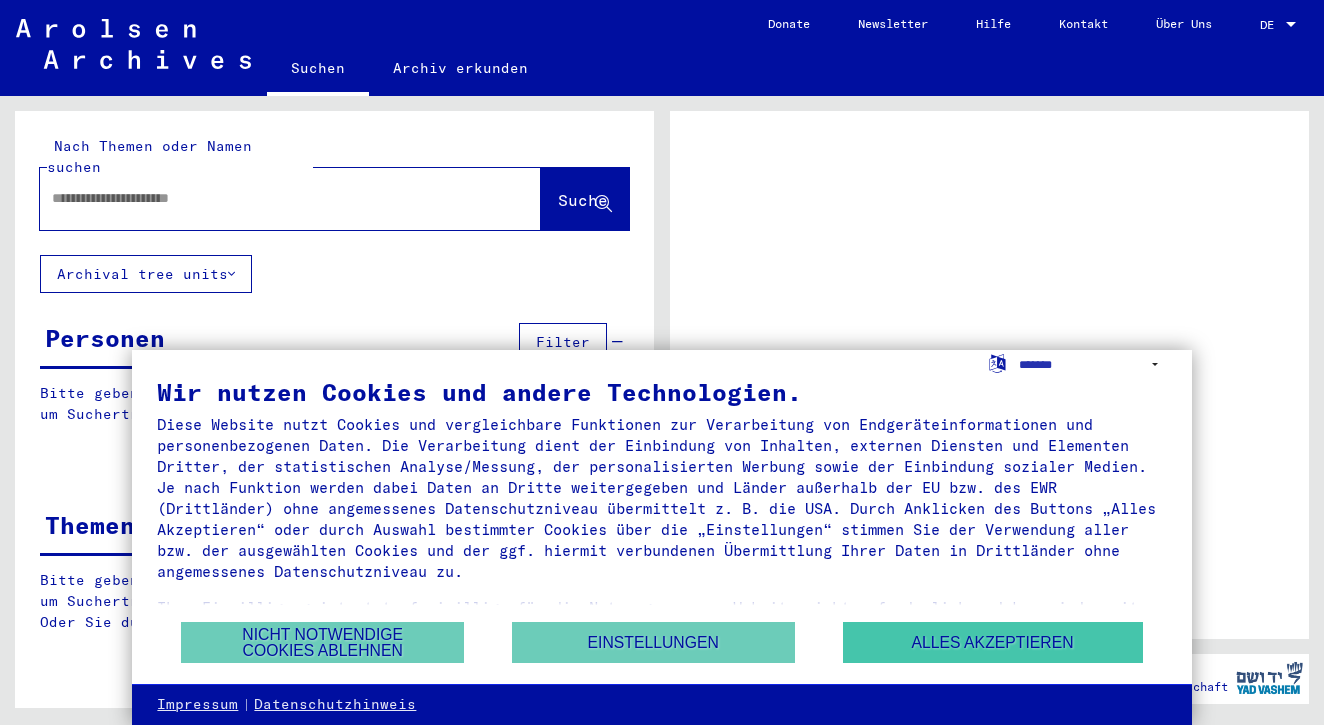 click on "Alles akzeptieren" at bounding box center [993, 642] 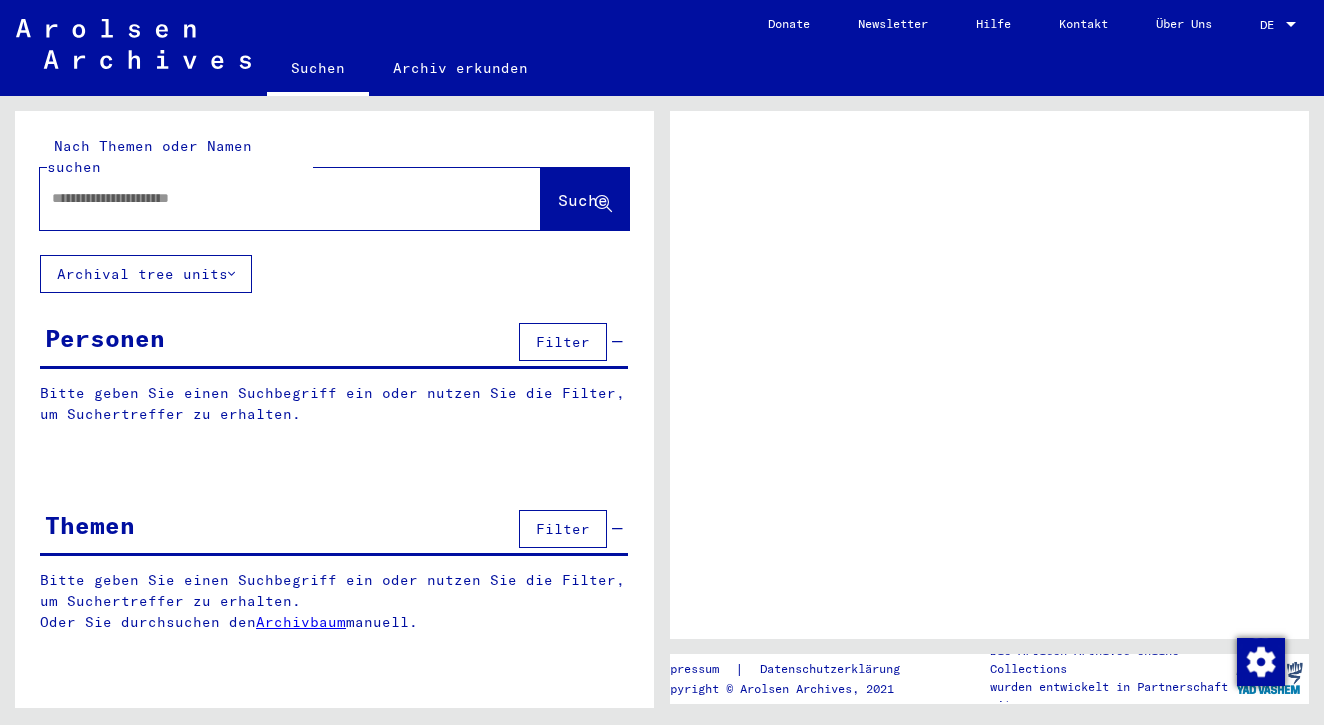click at bounding box center [272, 198] 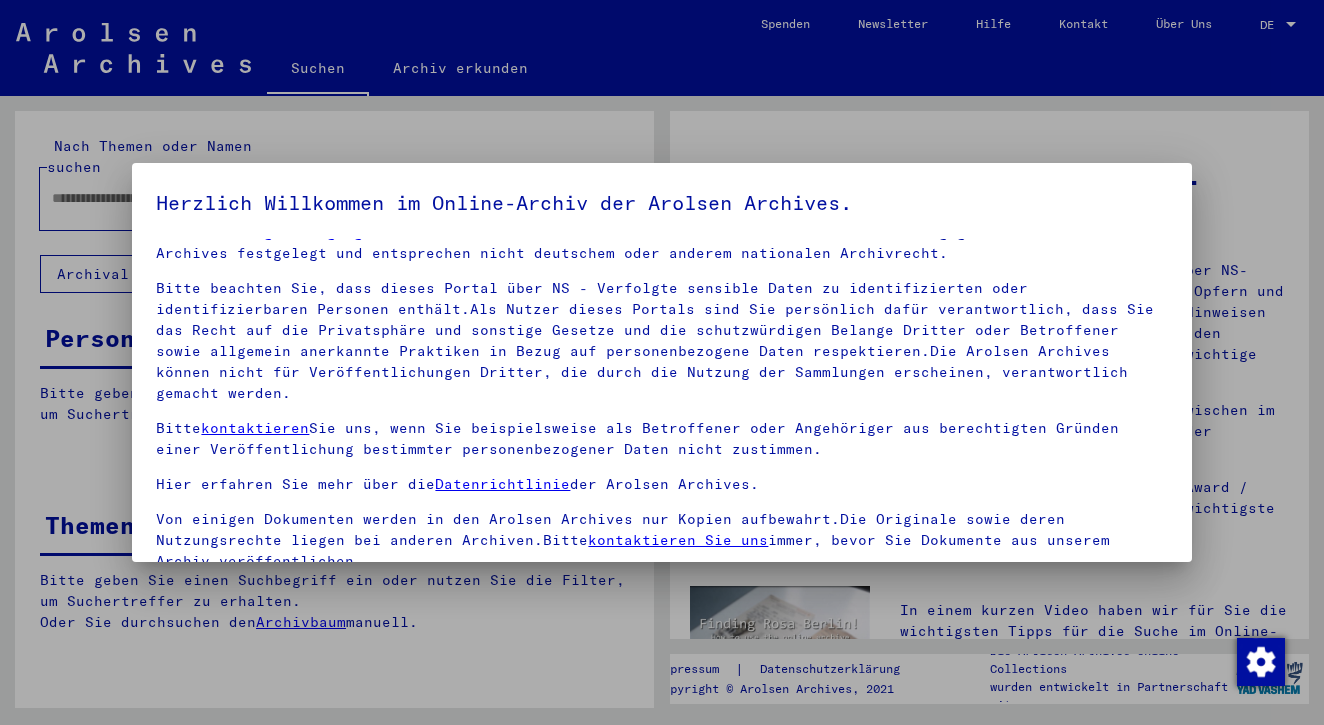 scroll, scrollTop: 30, scrollLeft: 0, axis: vertical 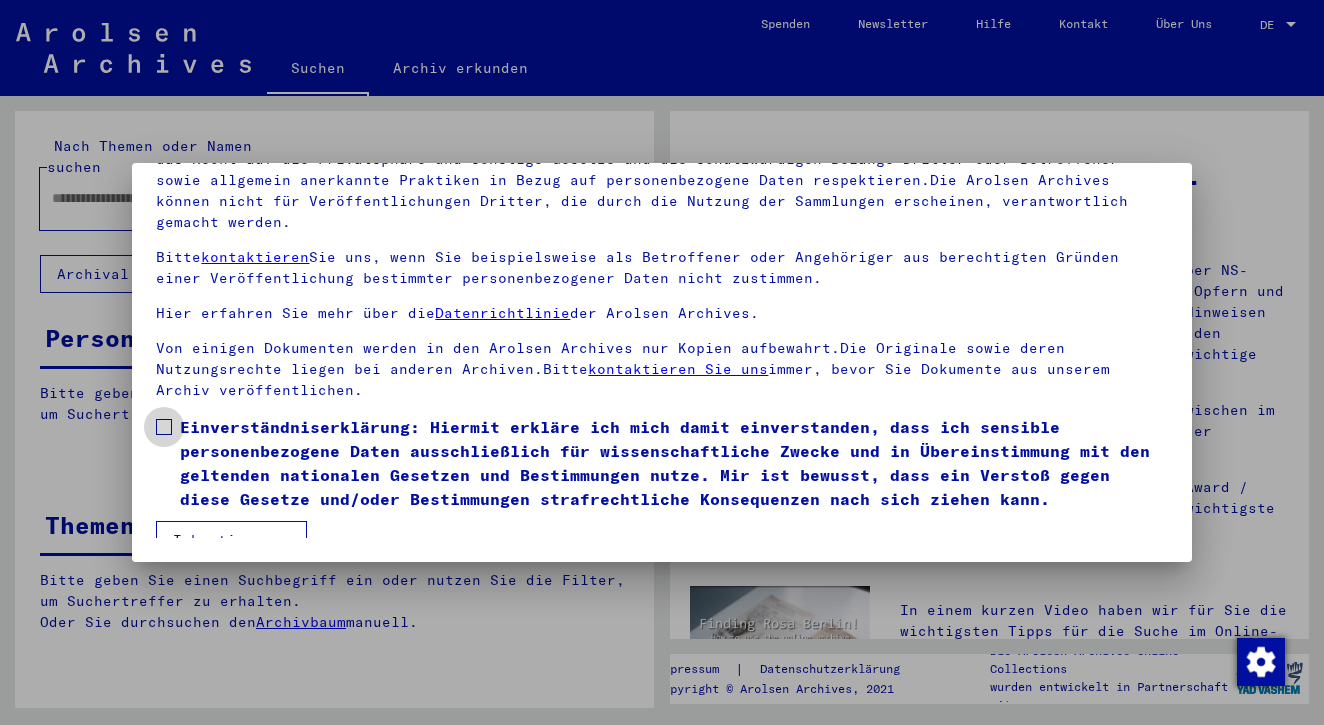 click at bounding box center (164, 427) 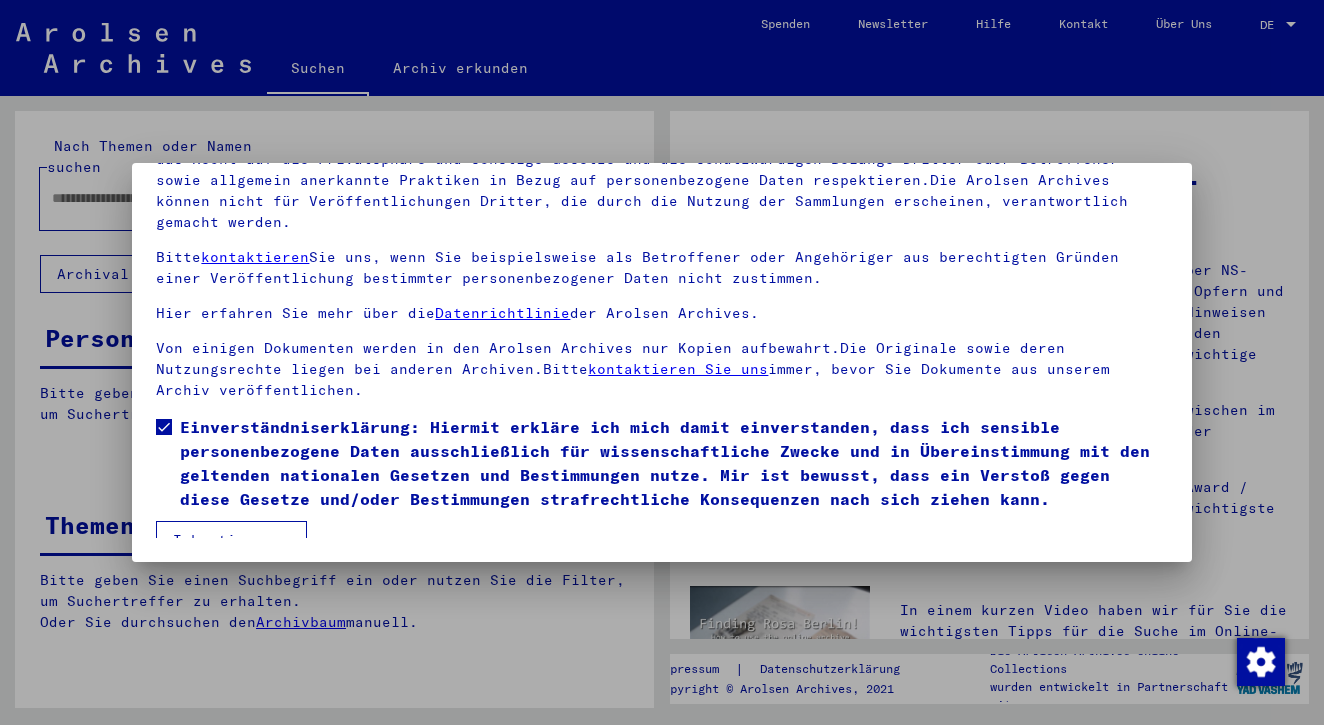 click on "Ich stimme zu" at bounding box center (231, 540) 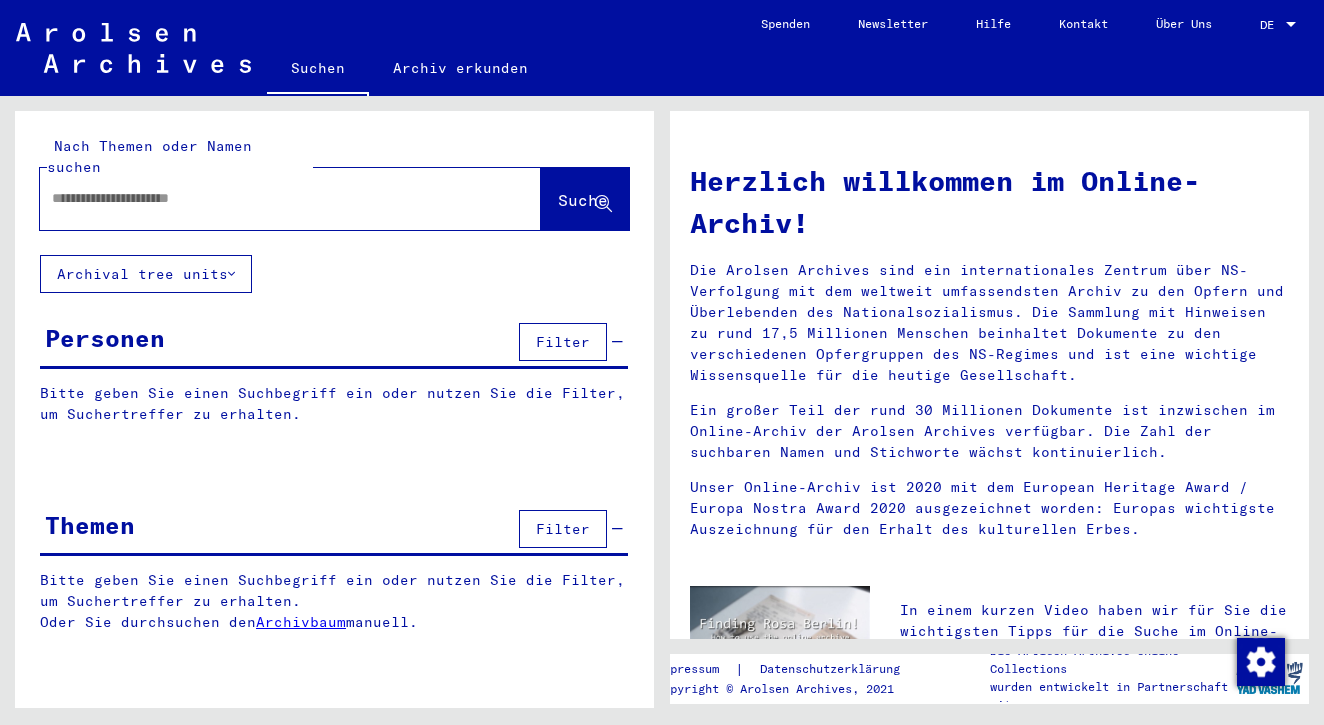 click 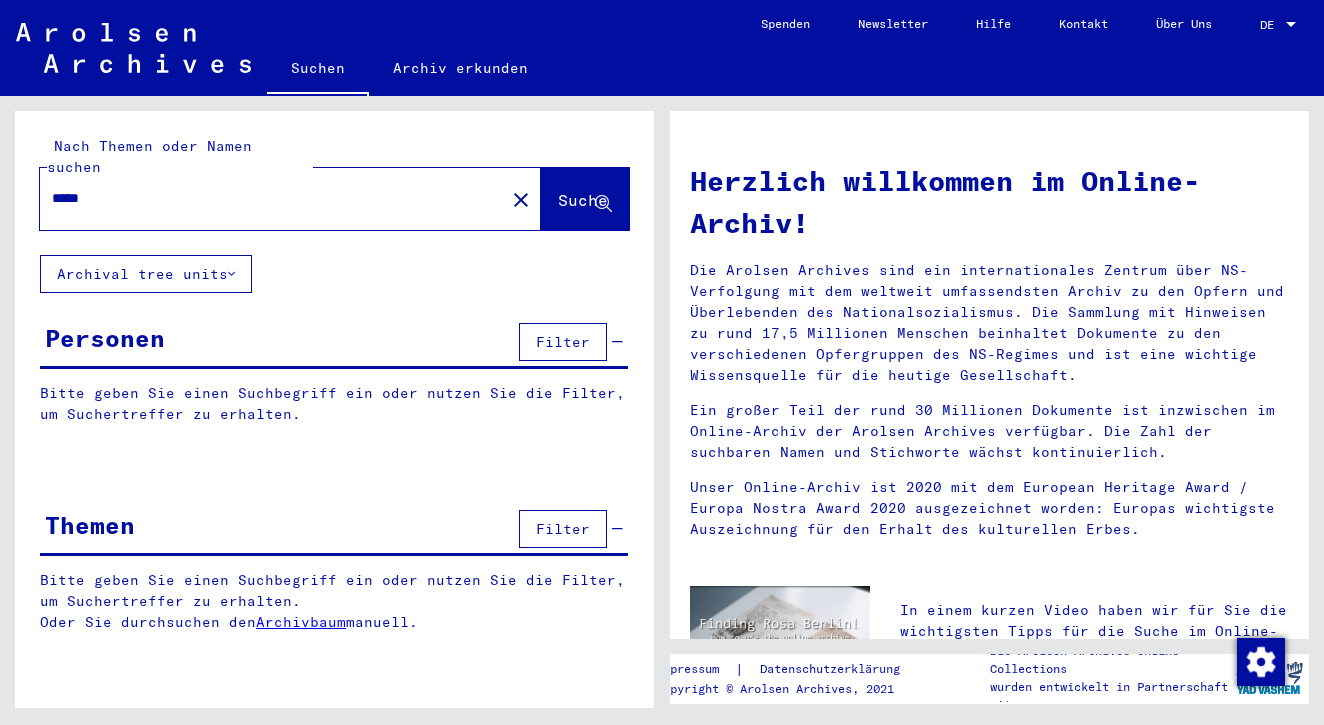 type on "*****" 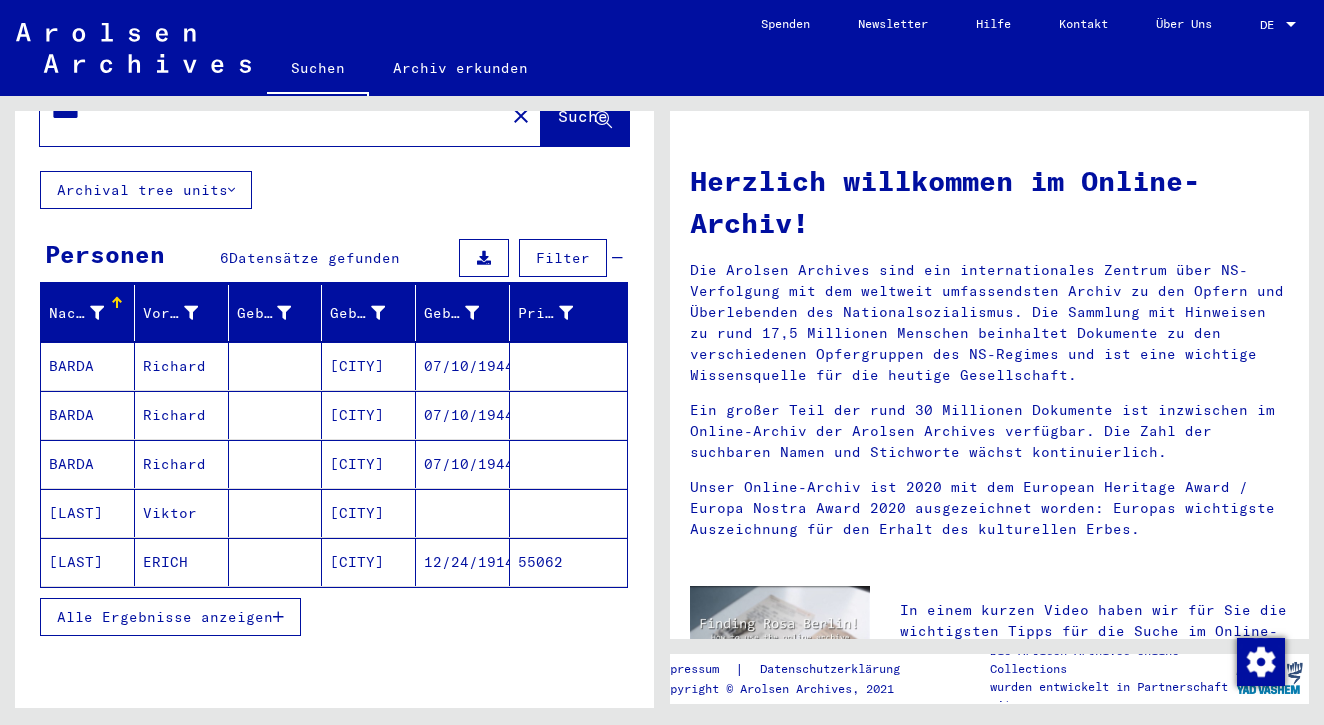 scroll, scrollTop: 85, scrollLeft: 0, axis: vertical 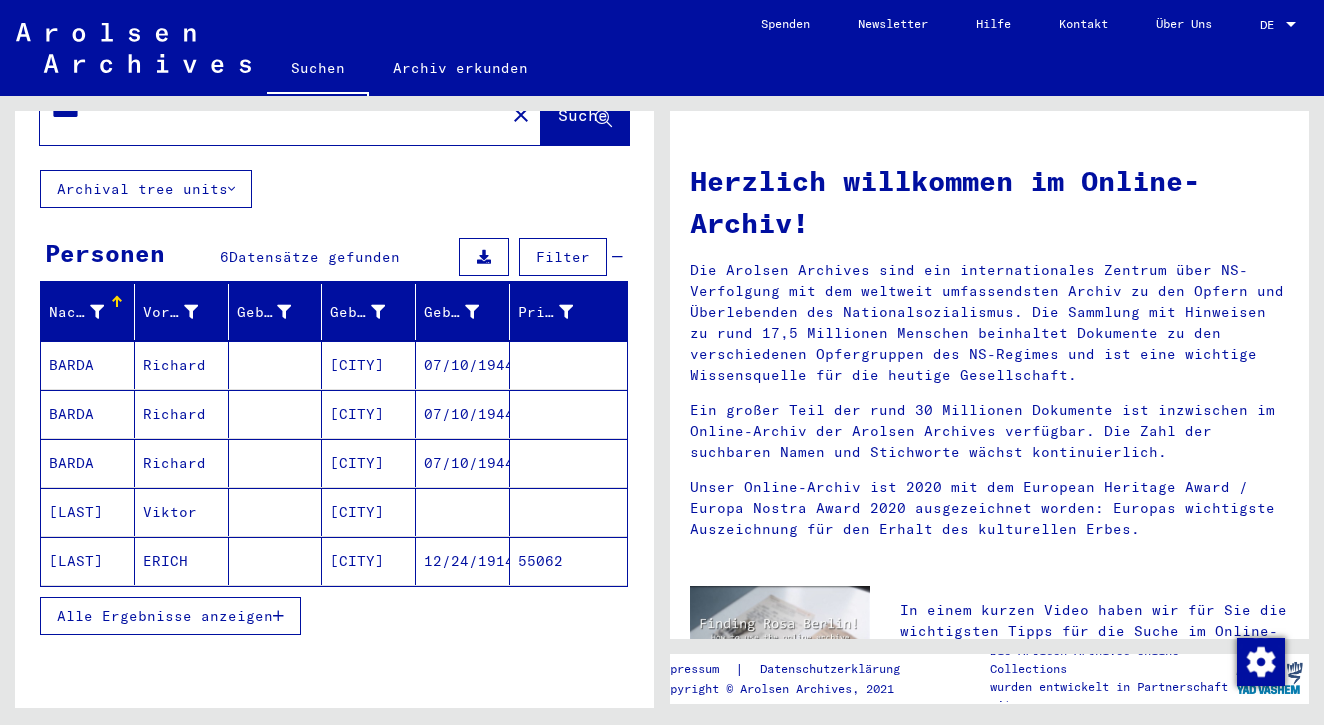 click on "Alle Ergebnisse anzeigen" at bounding box center (165, 616) 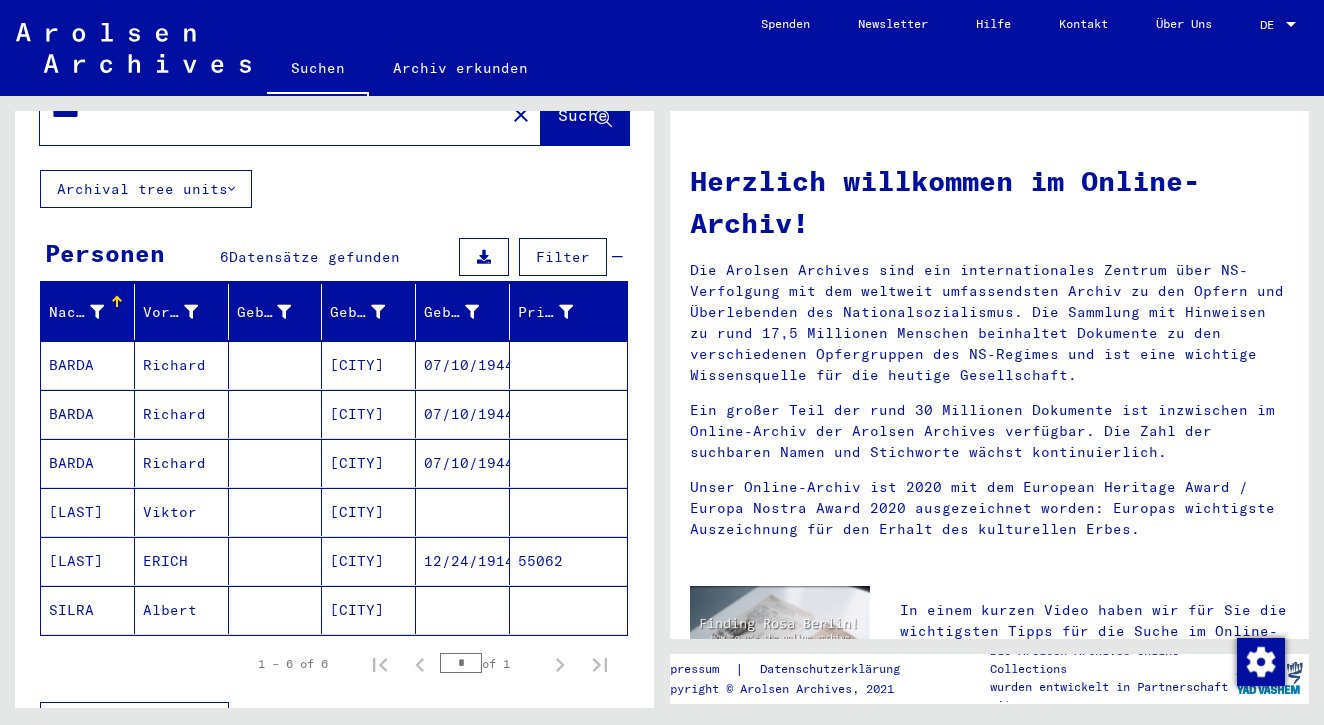 click on "Albert" 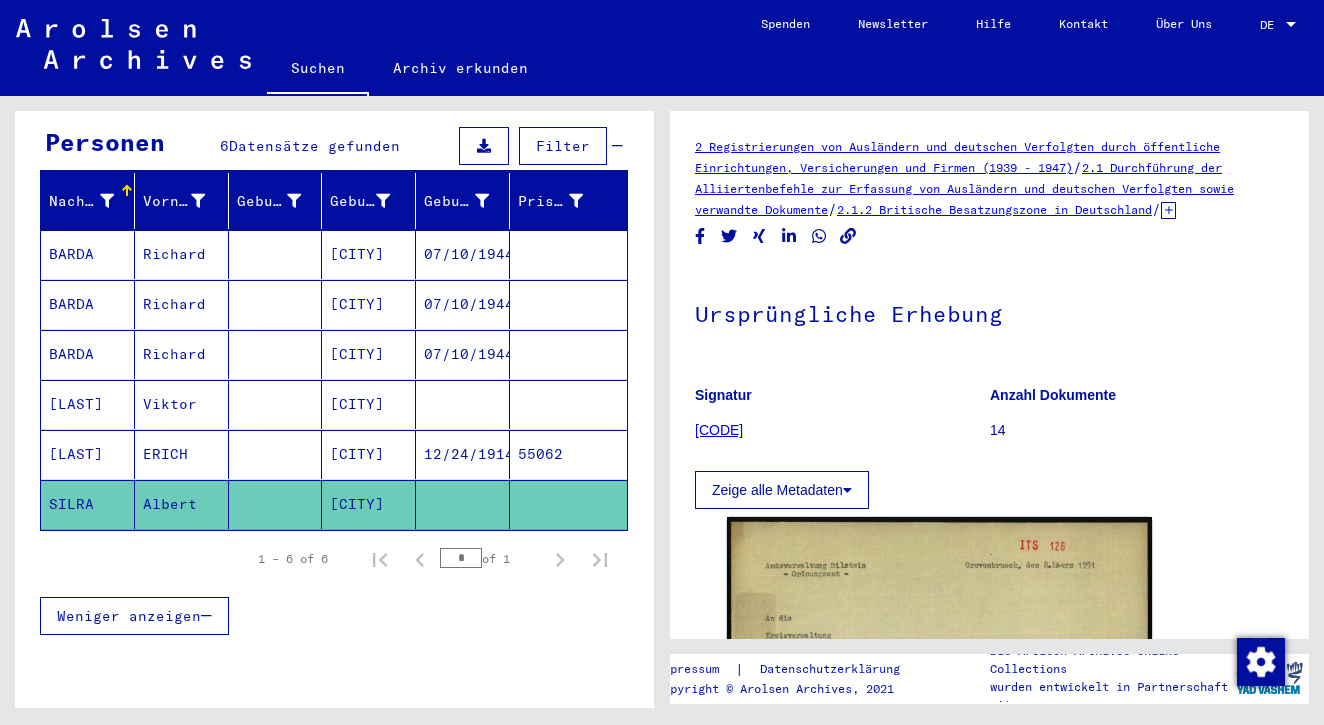 scroll, scrollTop: 193, scrollLeft: 0, axis: vertical 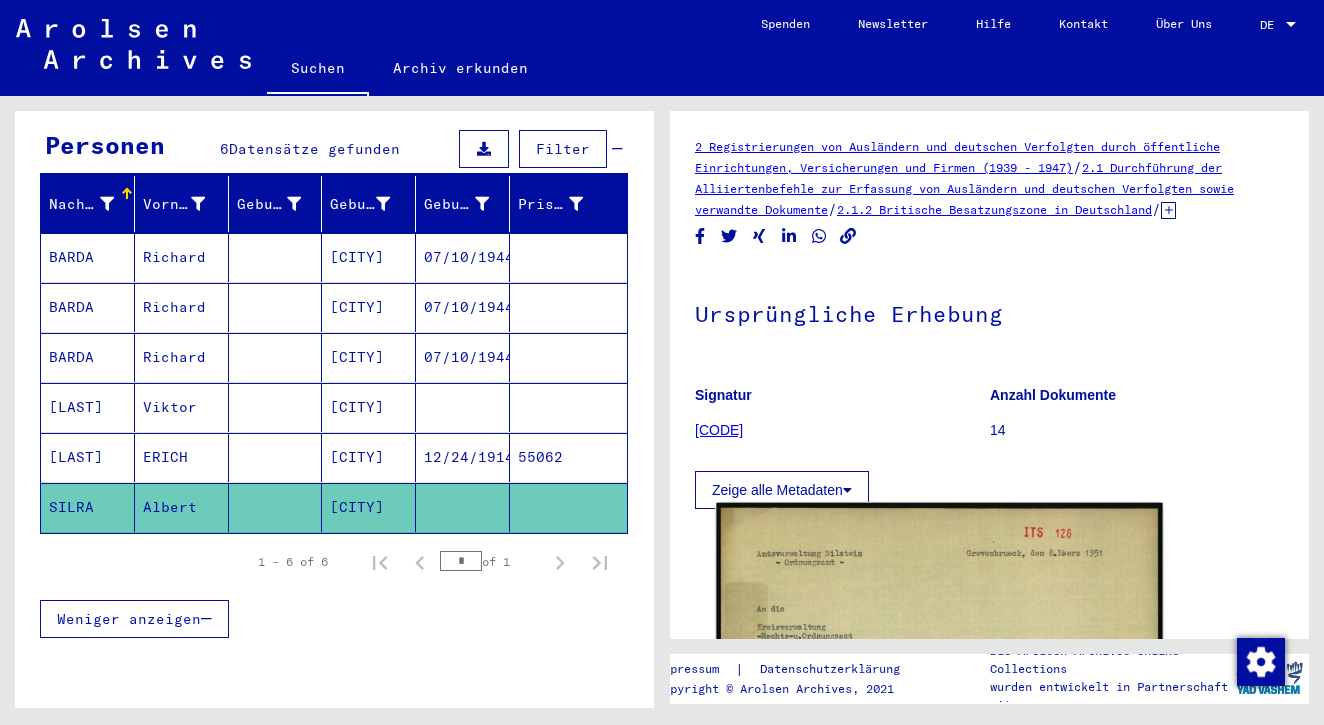 click 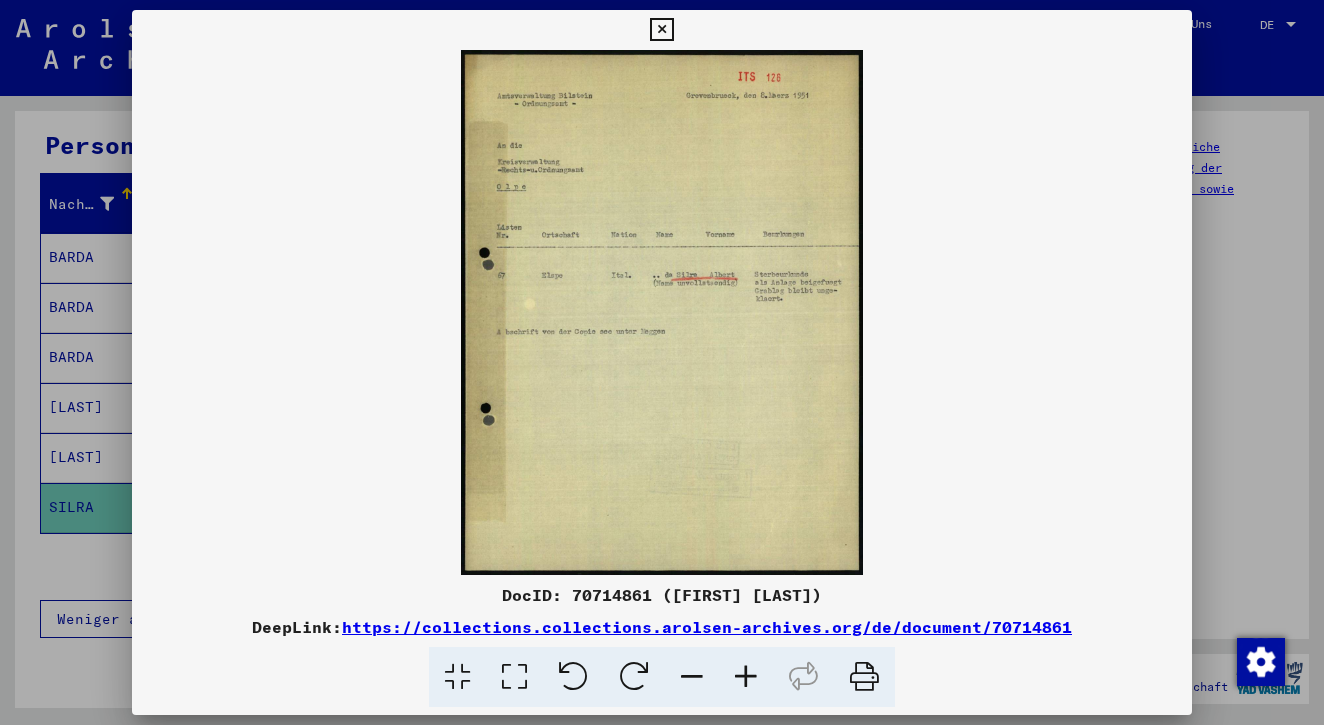 scroll, scrollTop: 0, scrollLeft: 0, axis: both 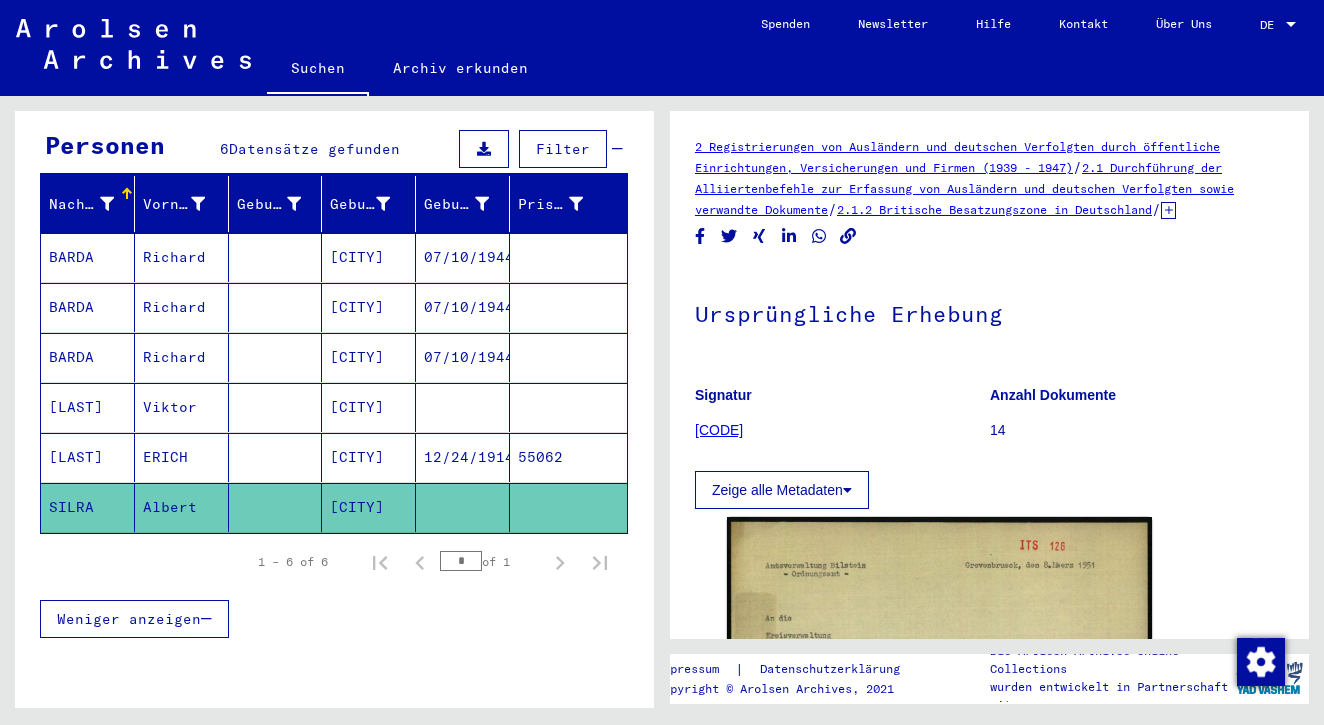 click on "55062" at bounding box center (568, 507) 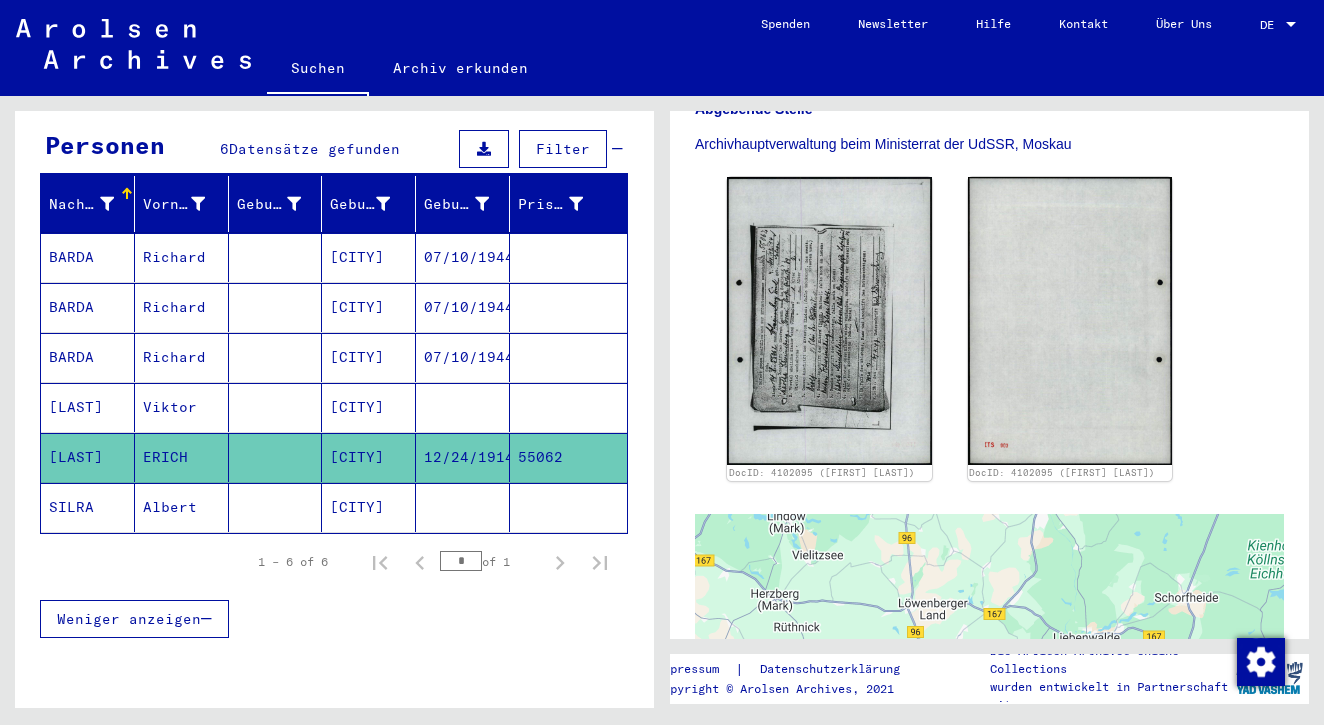 scroll, scrollTop: 351, scrollLeft: 0, axis: vertical 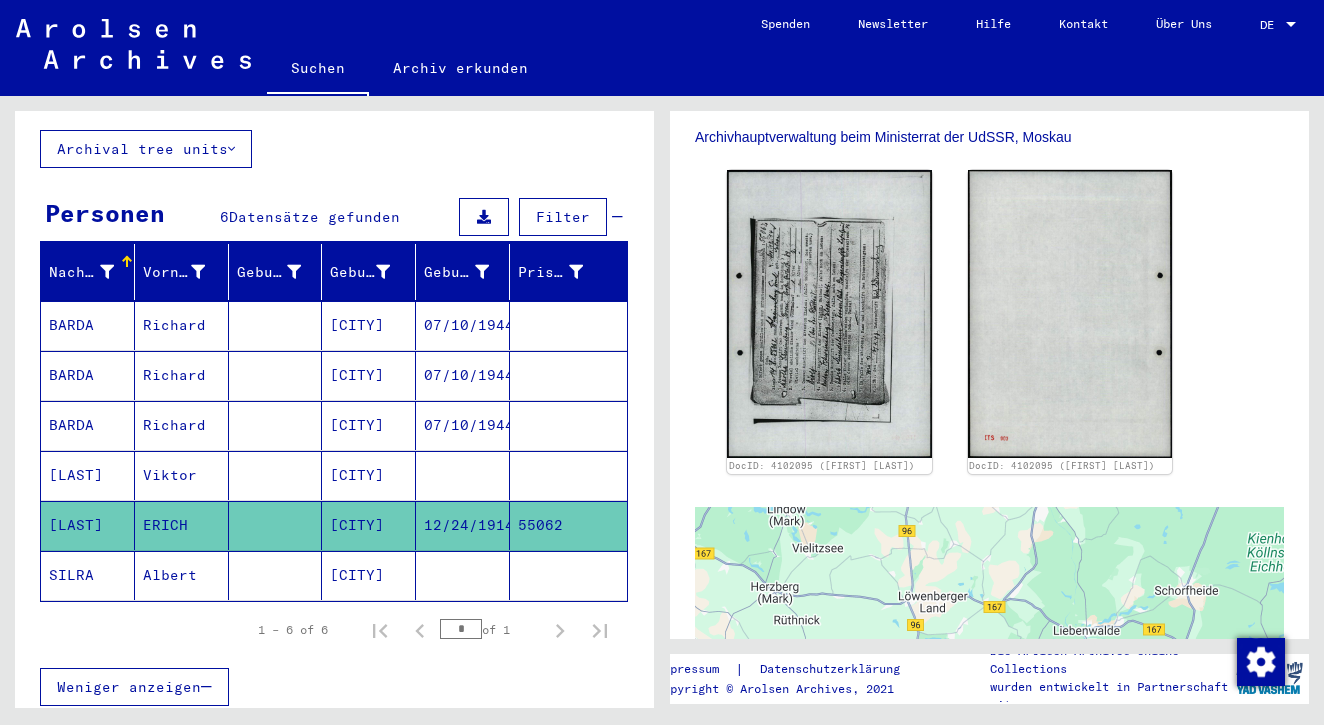 click on "07/10/1944" at bounding box center (463, 375) 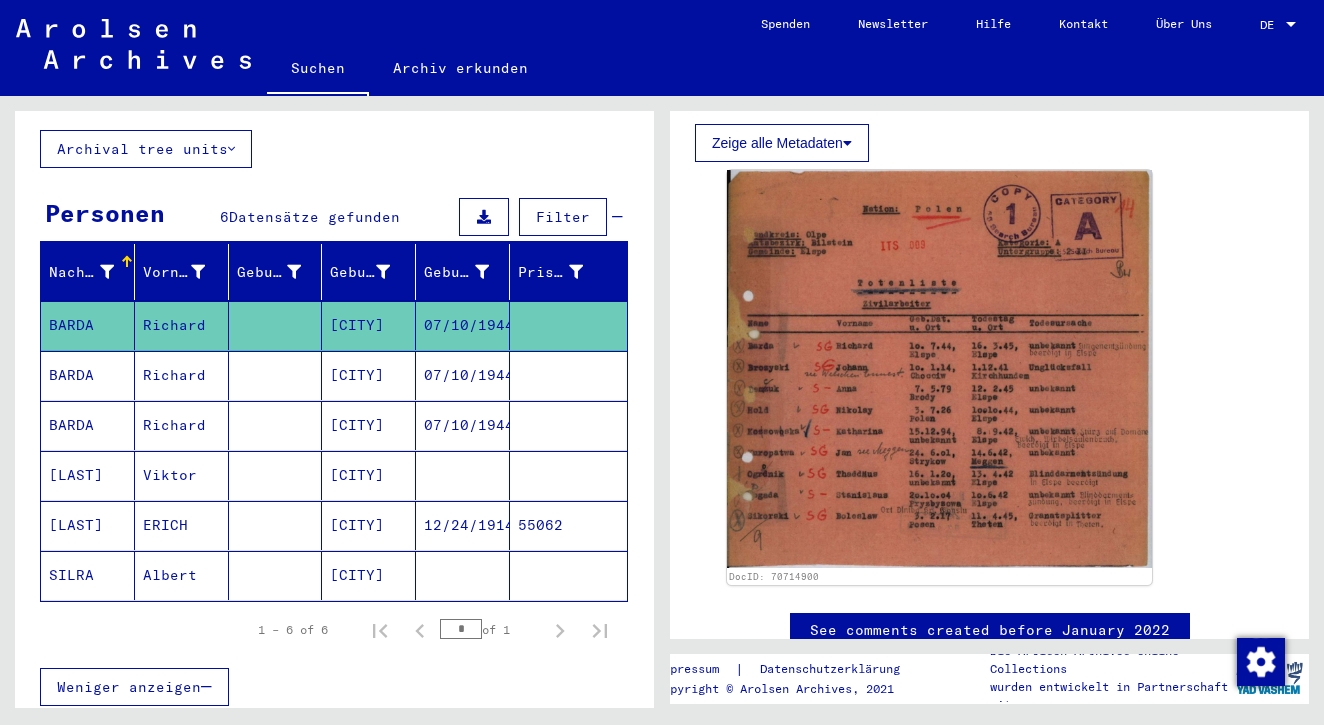 scroll, scrollTop: 349, scrollLeft: 0, axis: vertical 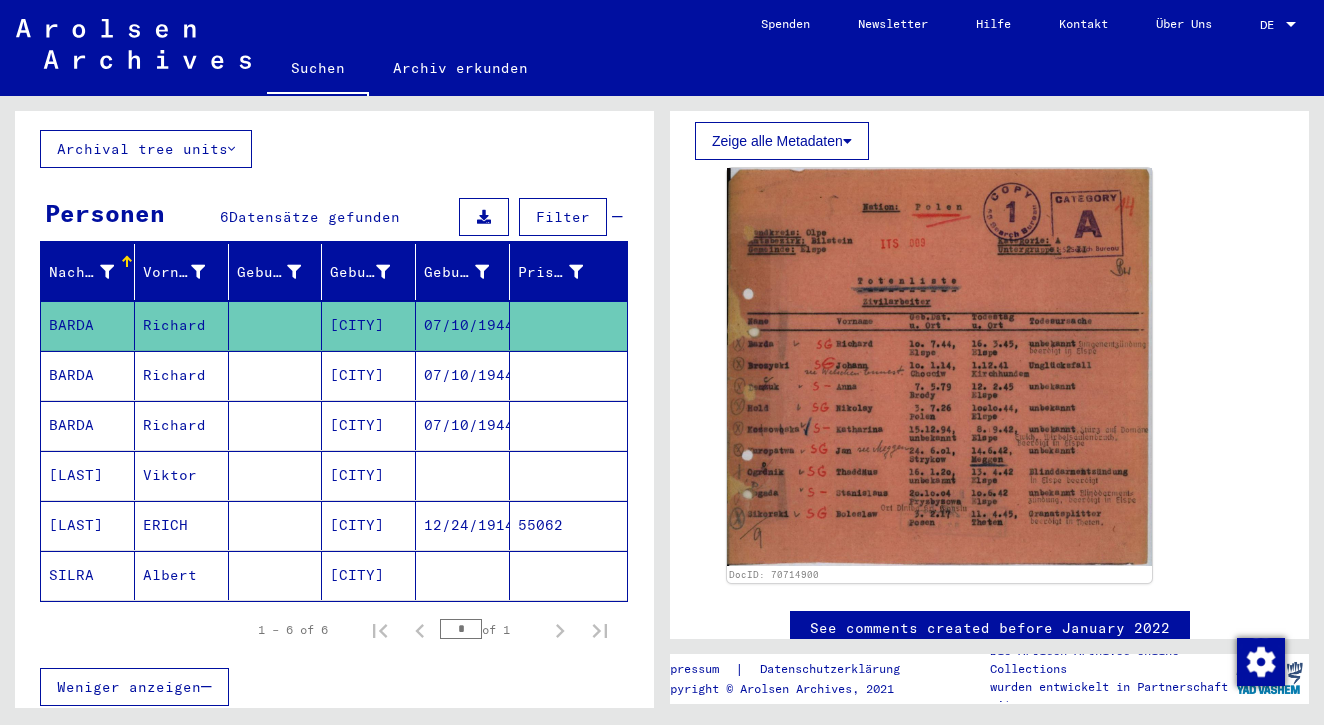 click on "12/24/1914" at bounding box center (463, 575) 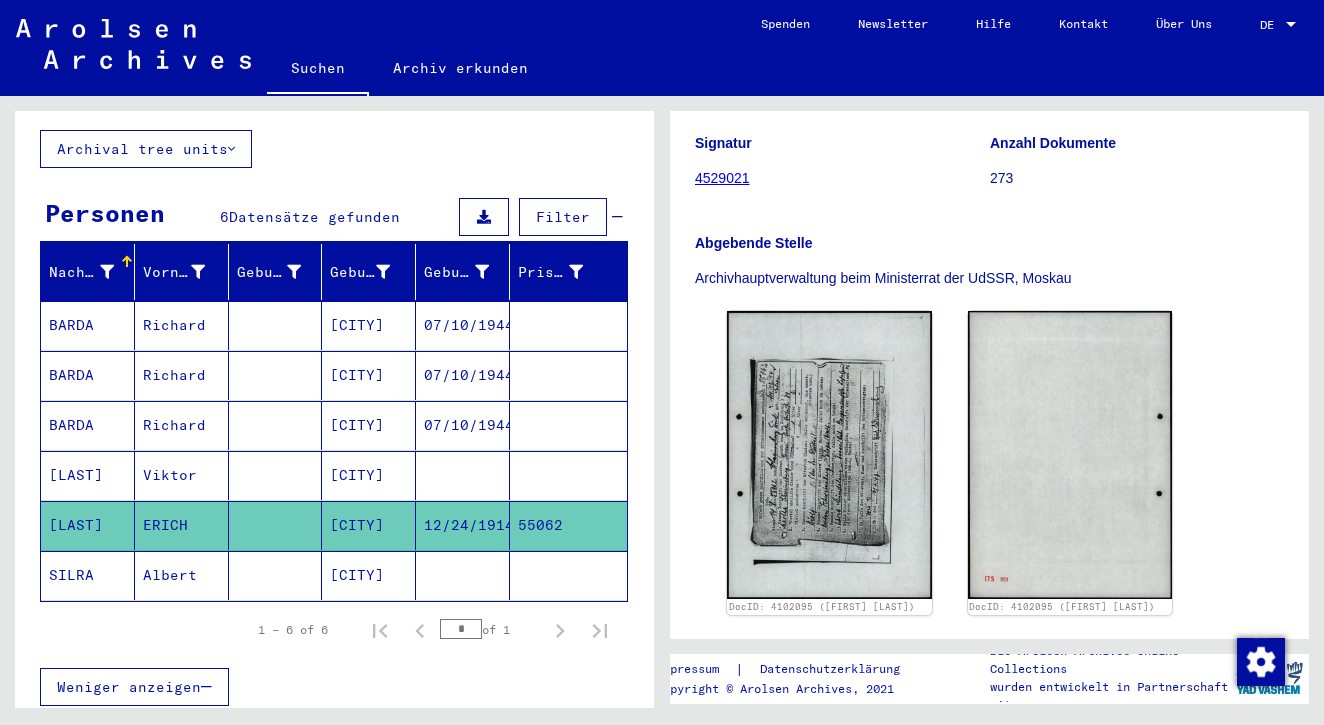 scroll, scrollTop: 258, scrollLeft: 0, axis: vertical 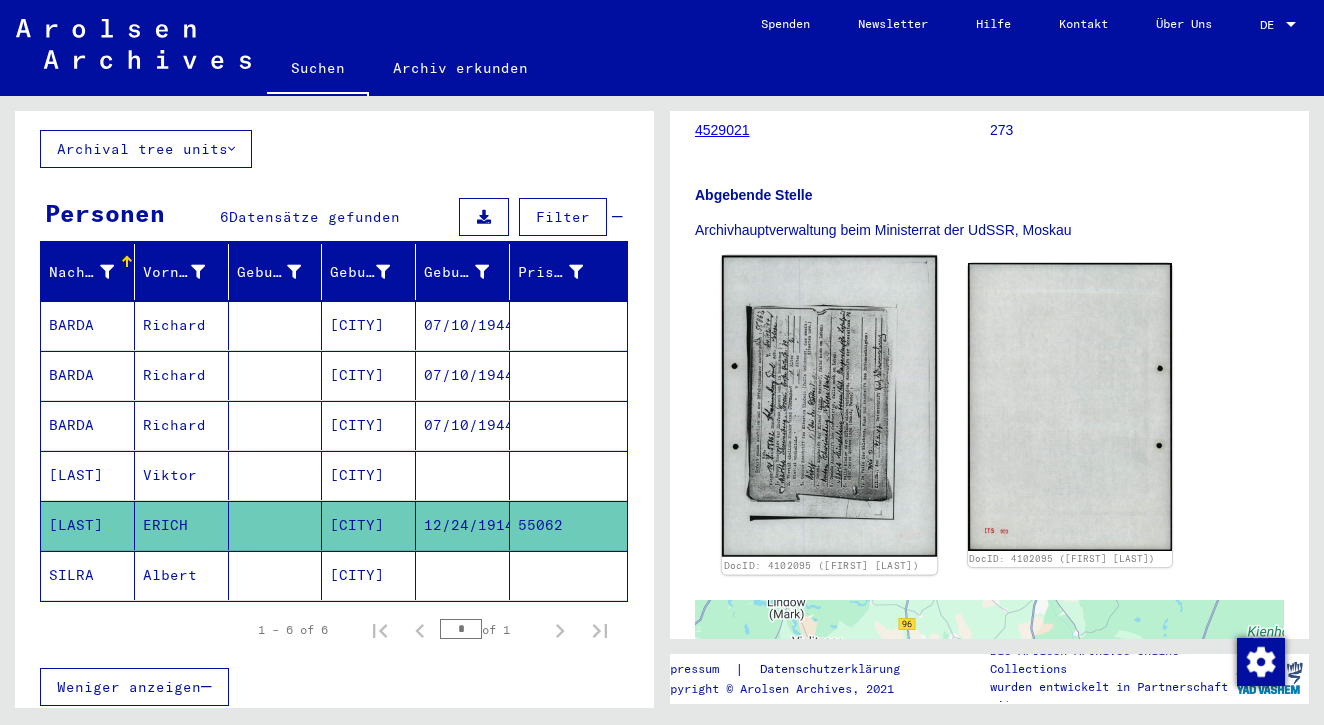 click 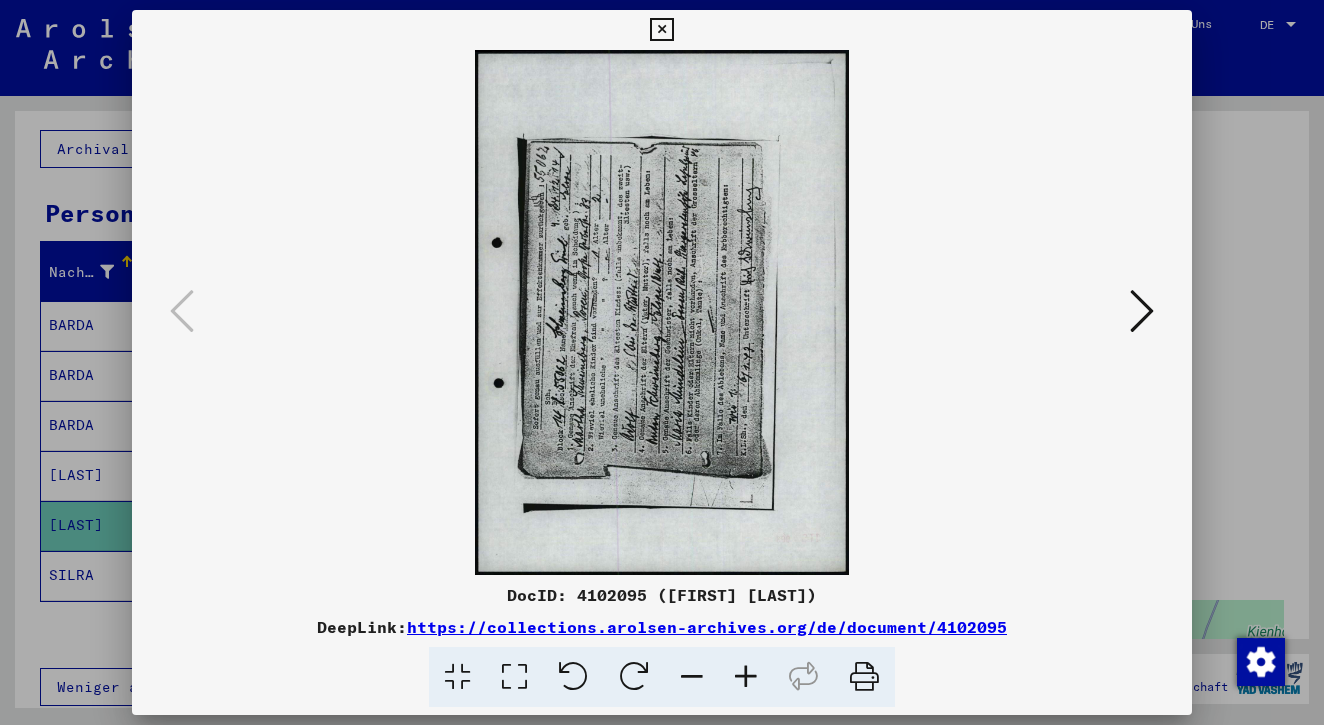 click at bounding box center (1142, 311) 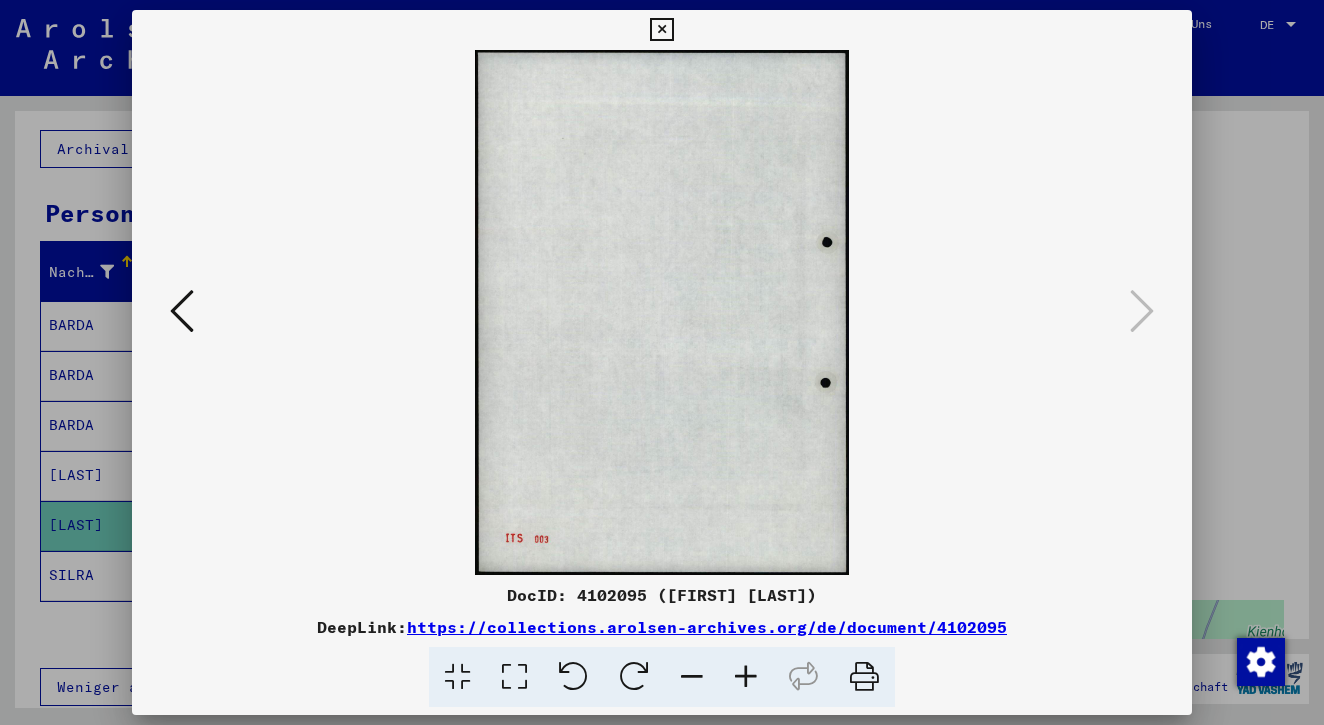 click at bounding box center [661, 312] 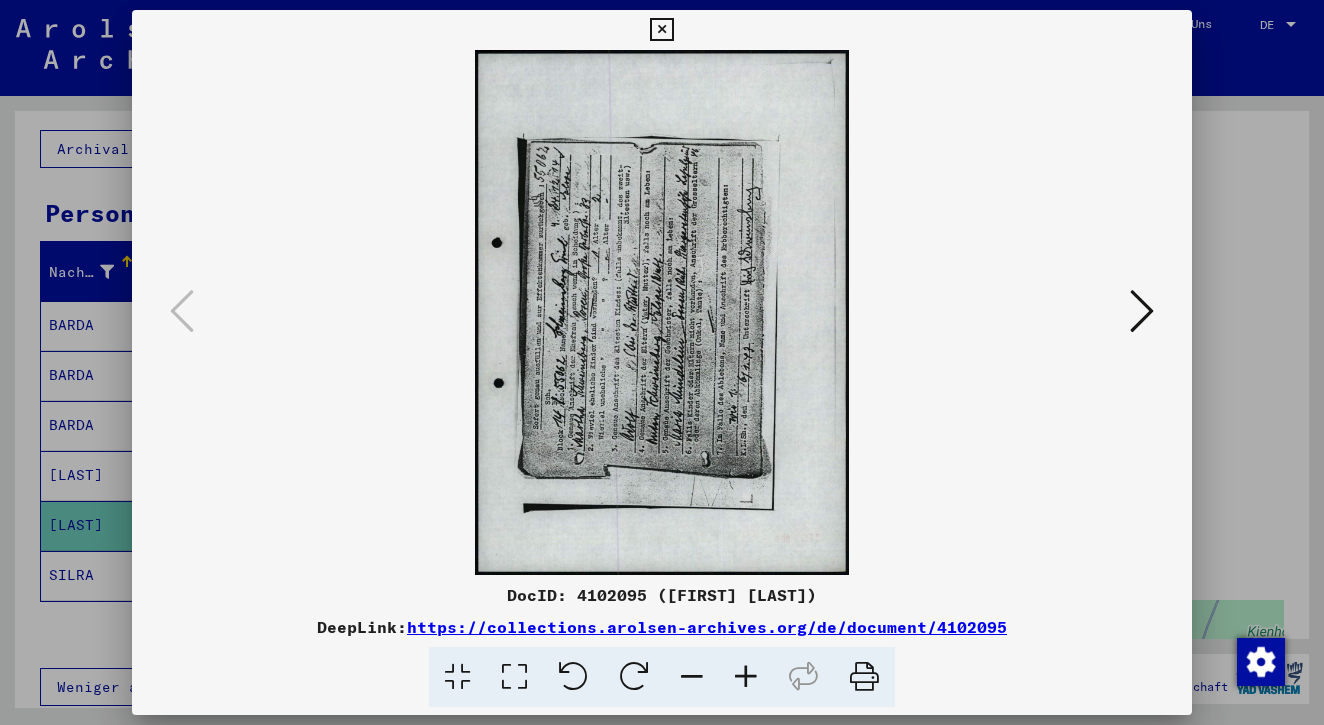 click at bounding box center (634, 677) 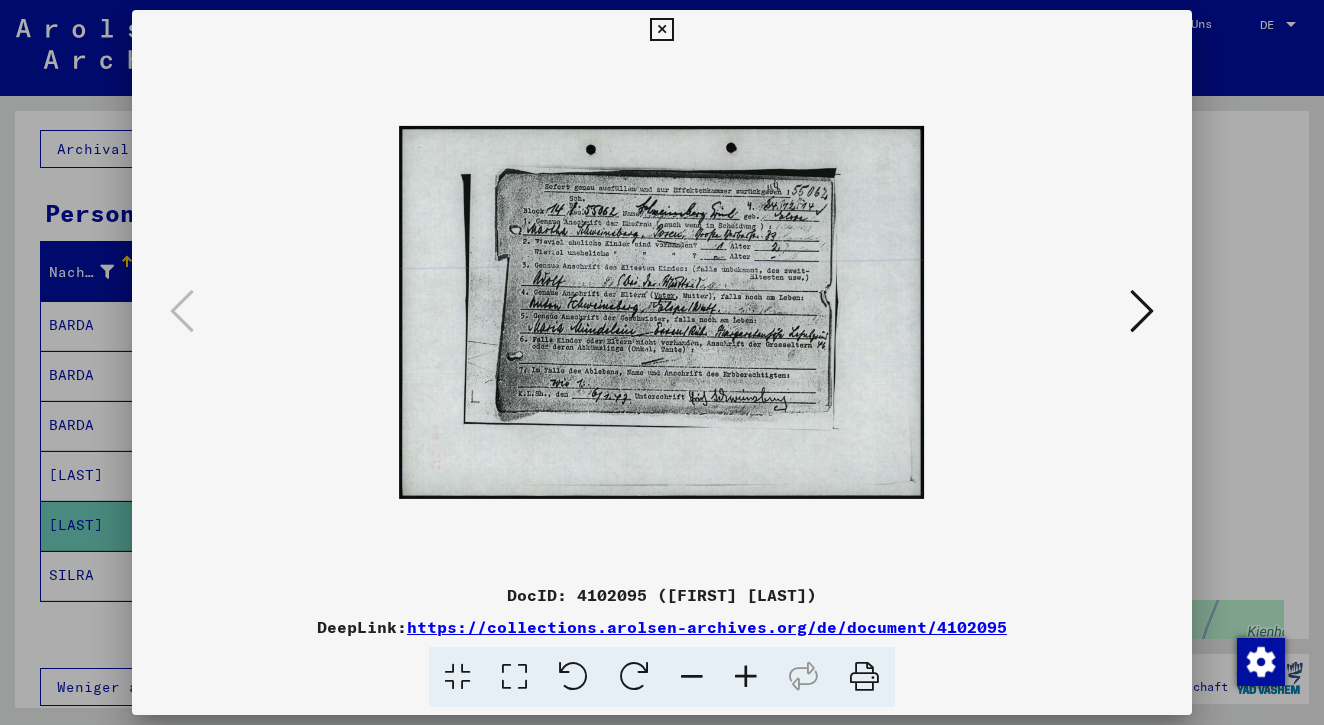 click at bounding box center (661, 30) 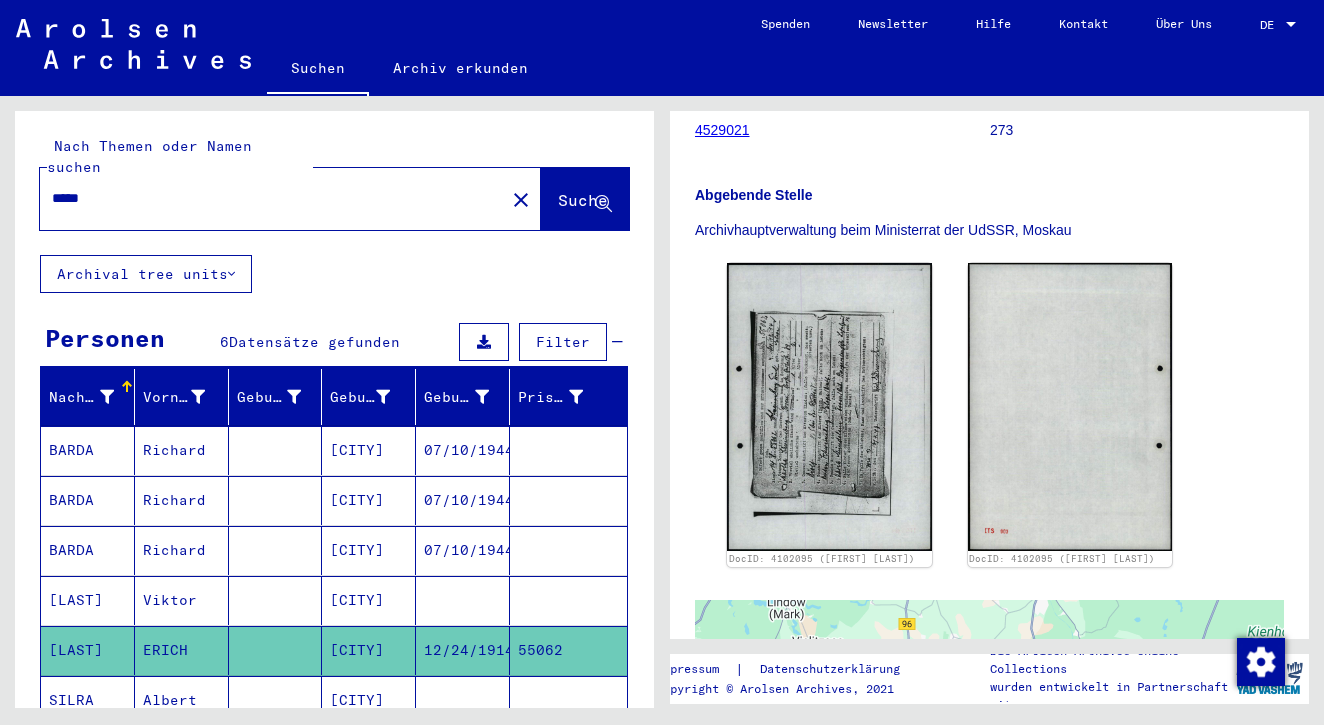 scroll, scrollTop: 0, scrollLeft: 0, axis: both 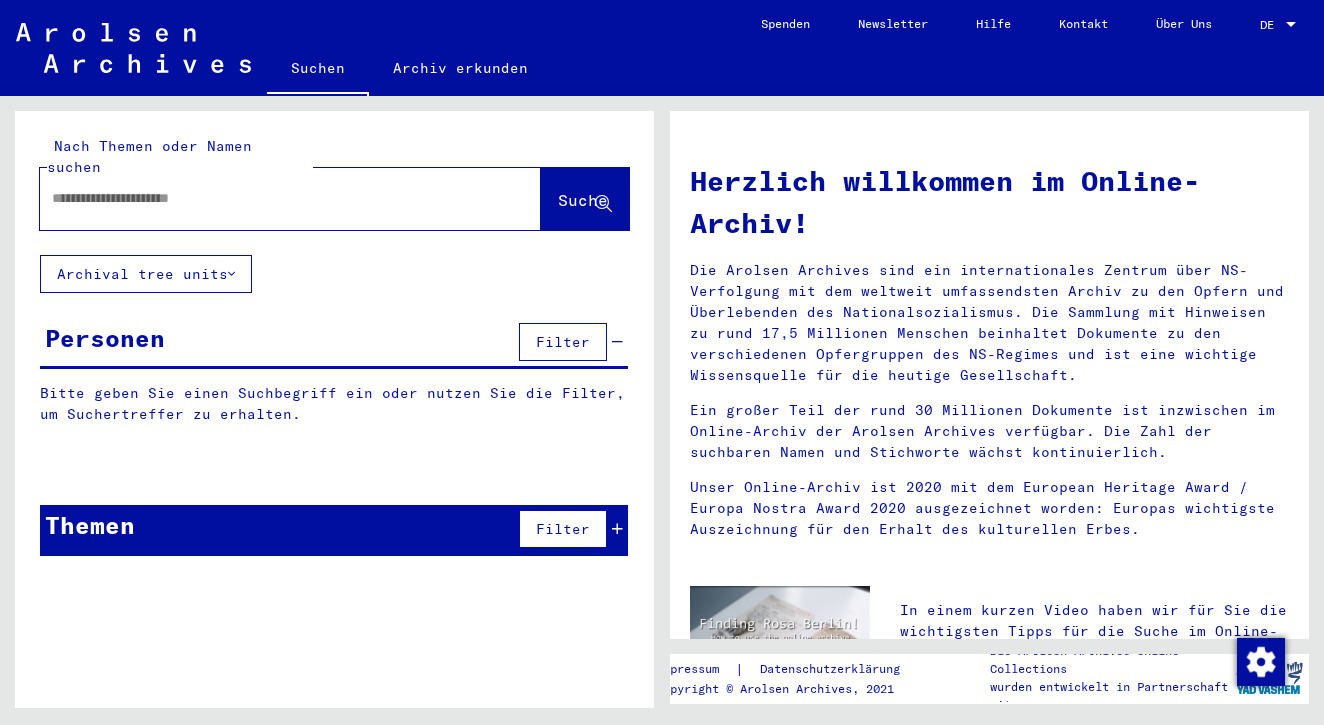 click at bounding box center (266, 198) 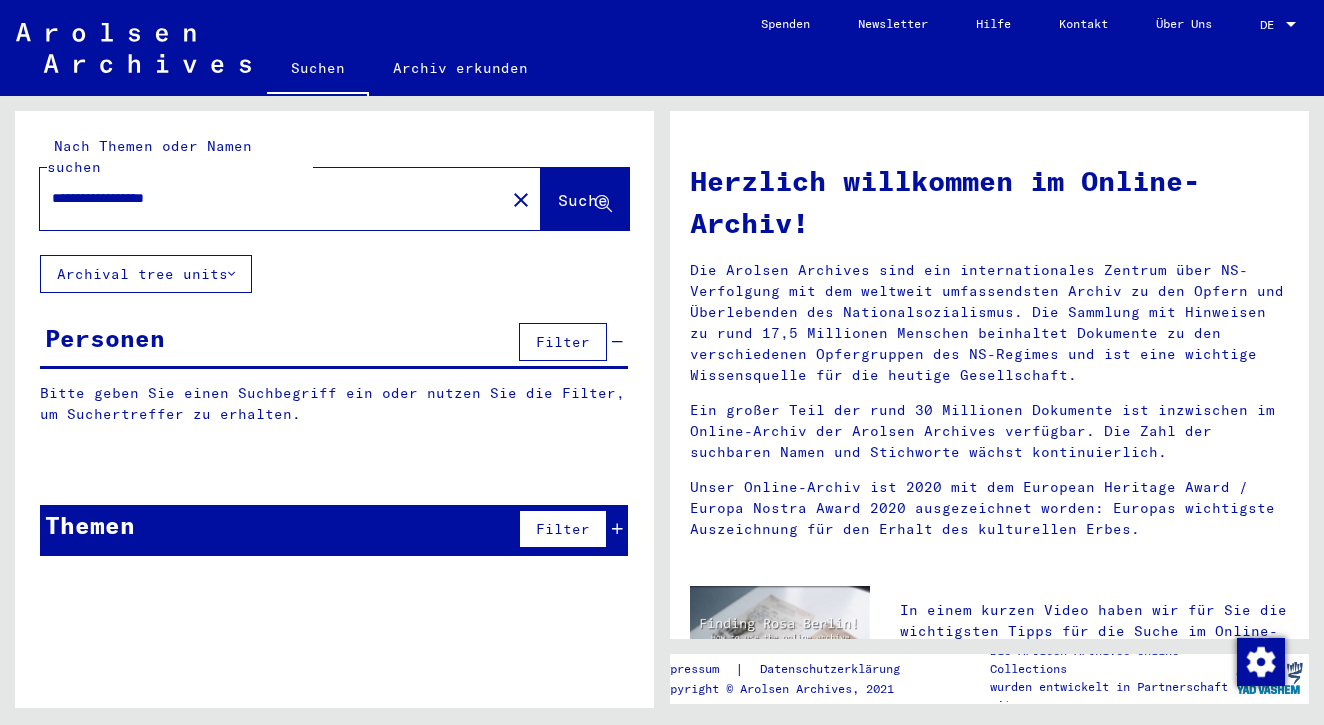 type on "**********" 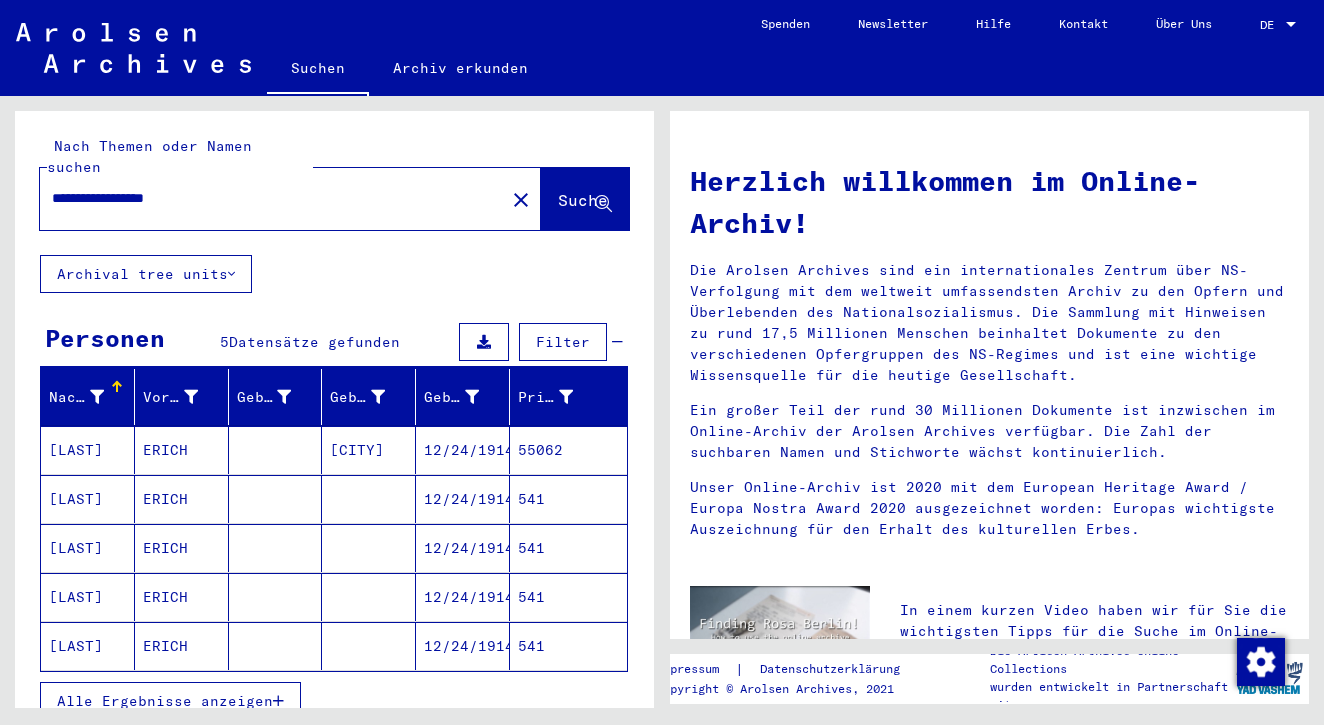 click at bounding box center [276, 499] 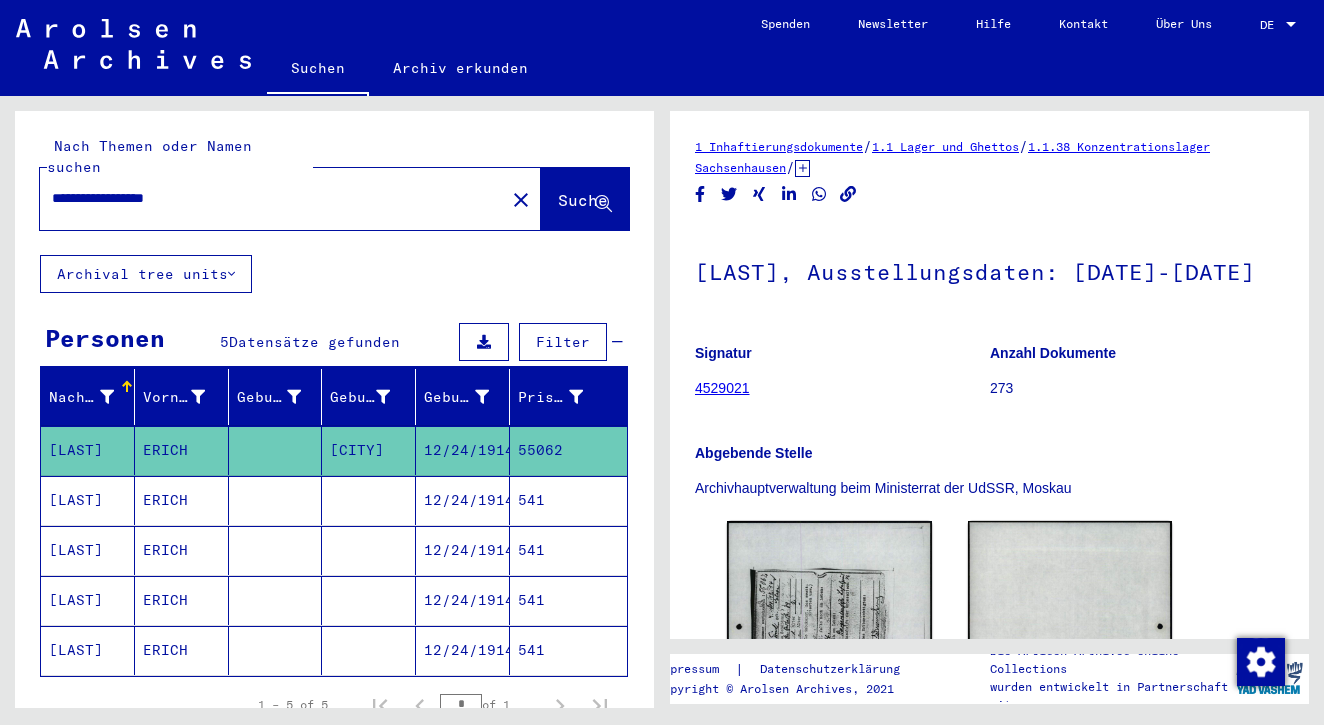scroll, scrollTop: 0, scrollLeft: 0, axis: both 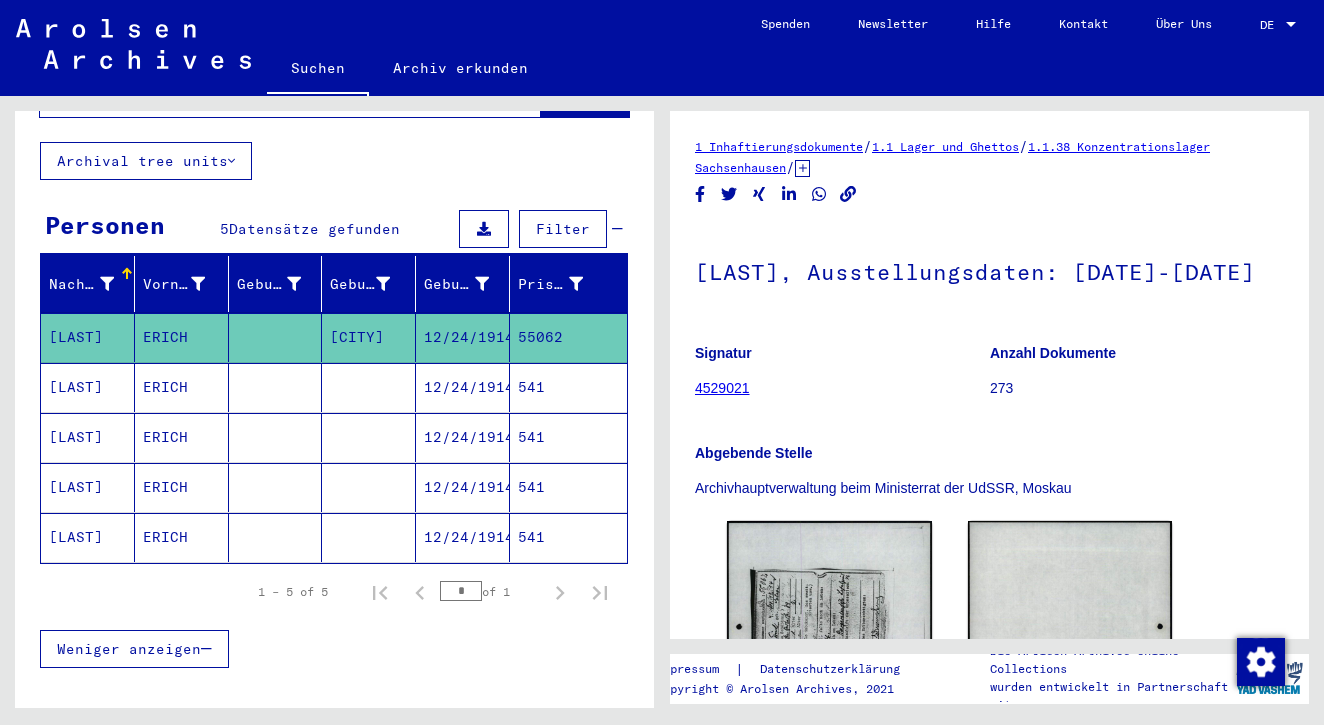 click at bounding box center (369, 437) 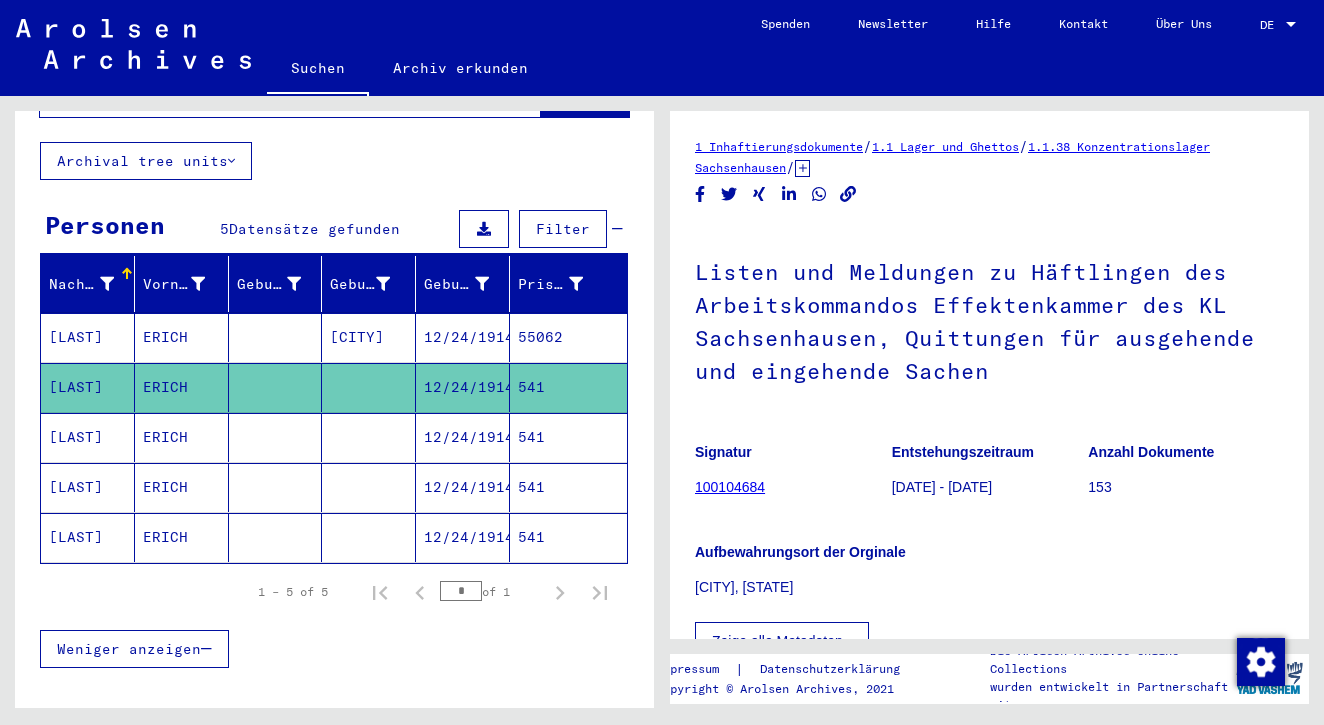 scroll, scrollTop: 0, scrollLeft: 0, axis: both 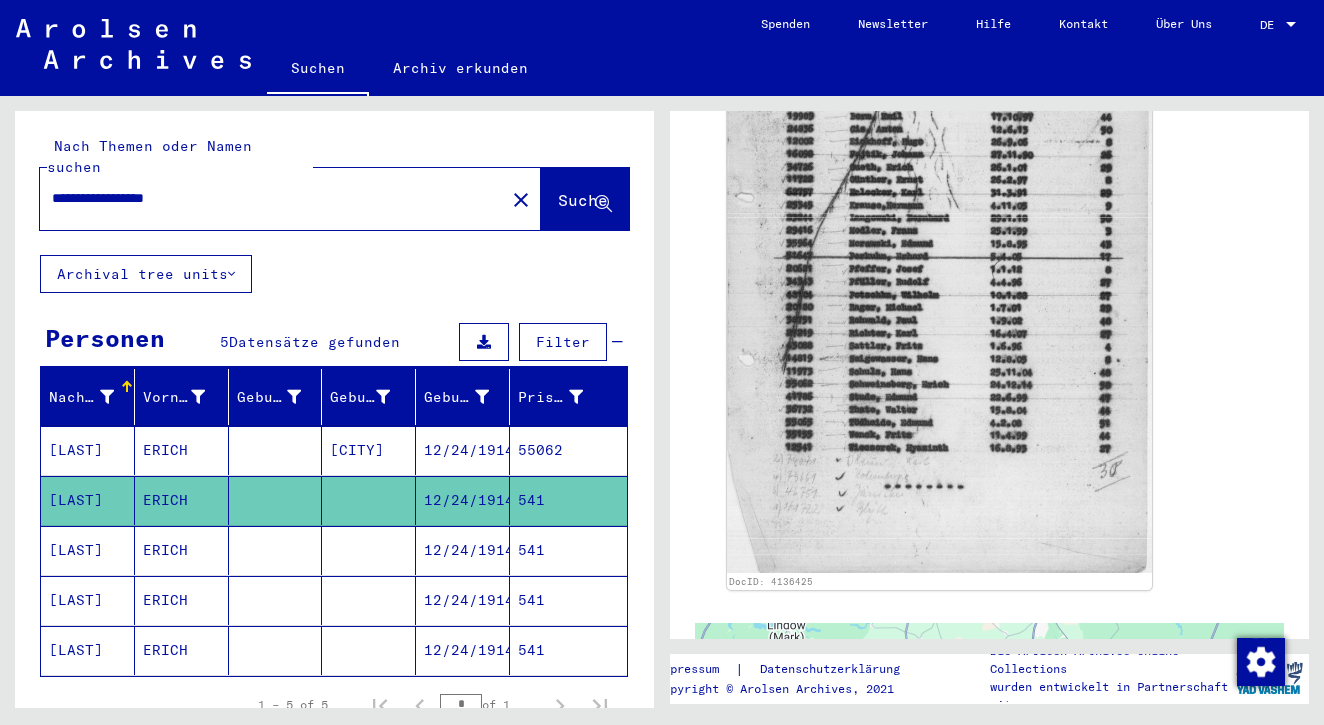 click on "close" 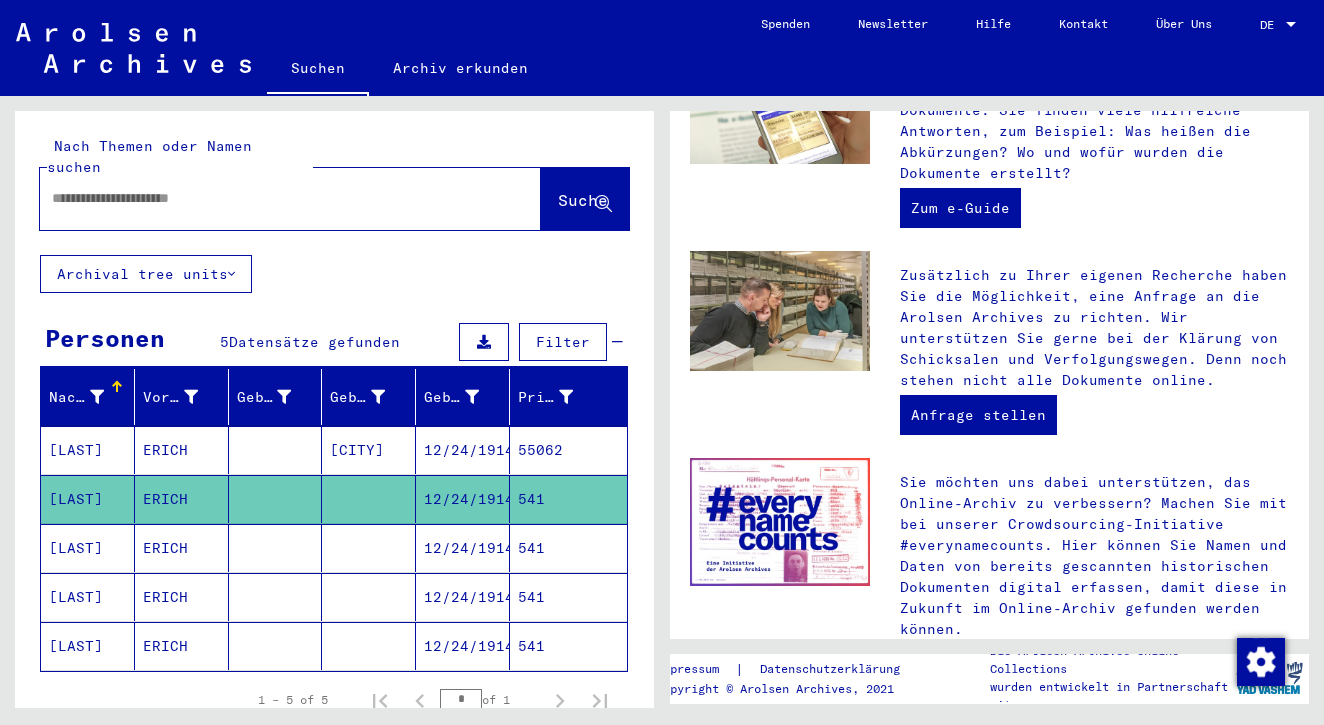 scroll, scrollTop: 0, scrollLeft: 0, axis: both 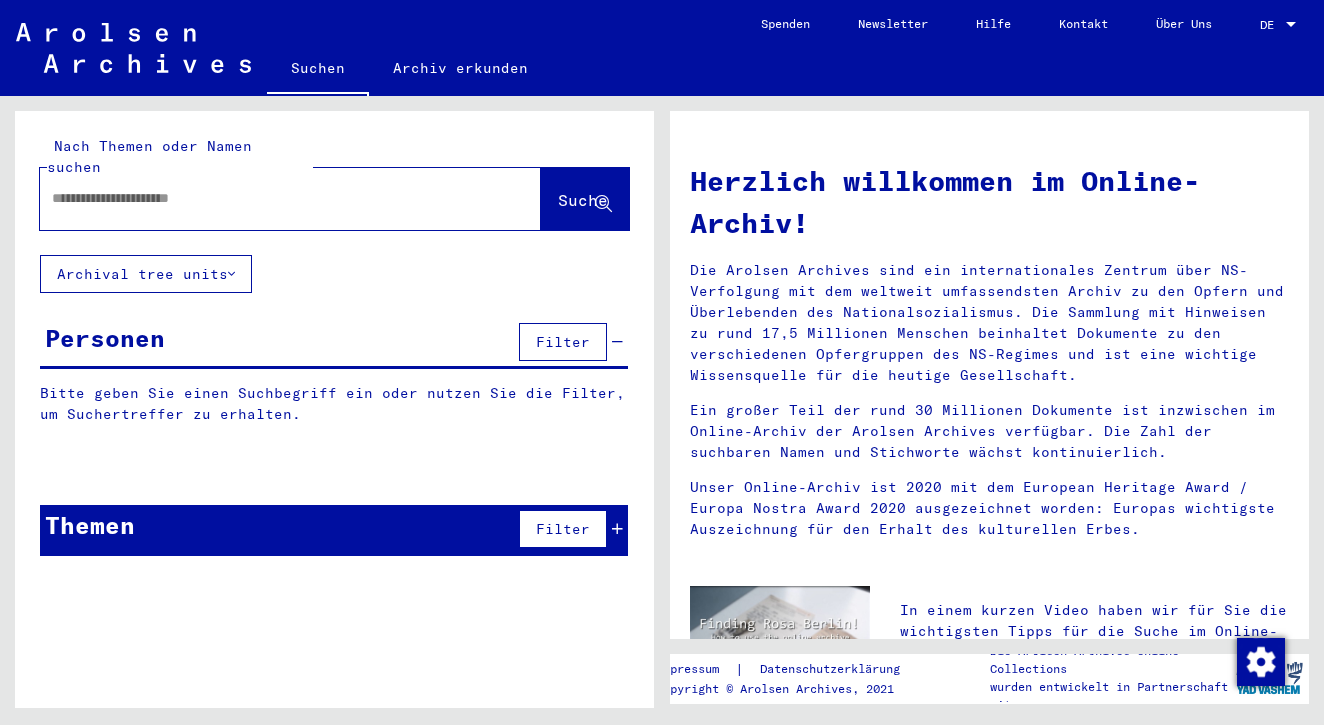 click at bounding box center [266, 198] 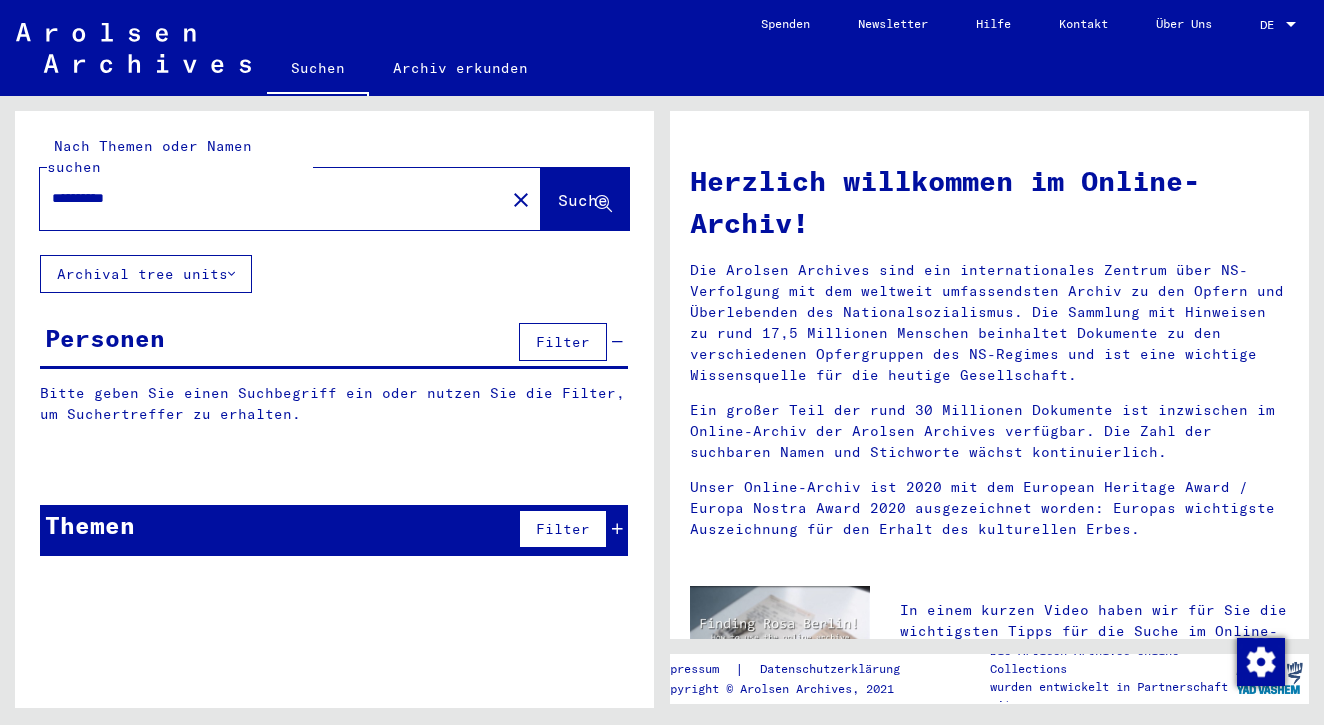 type on "**********" 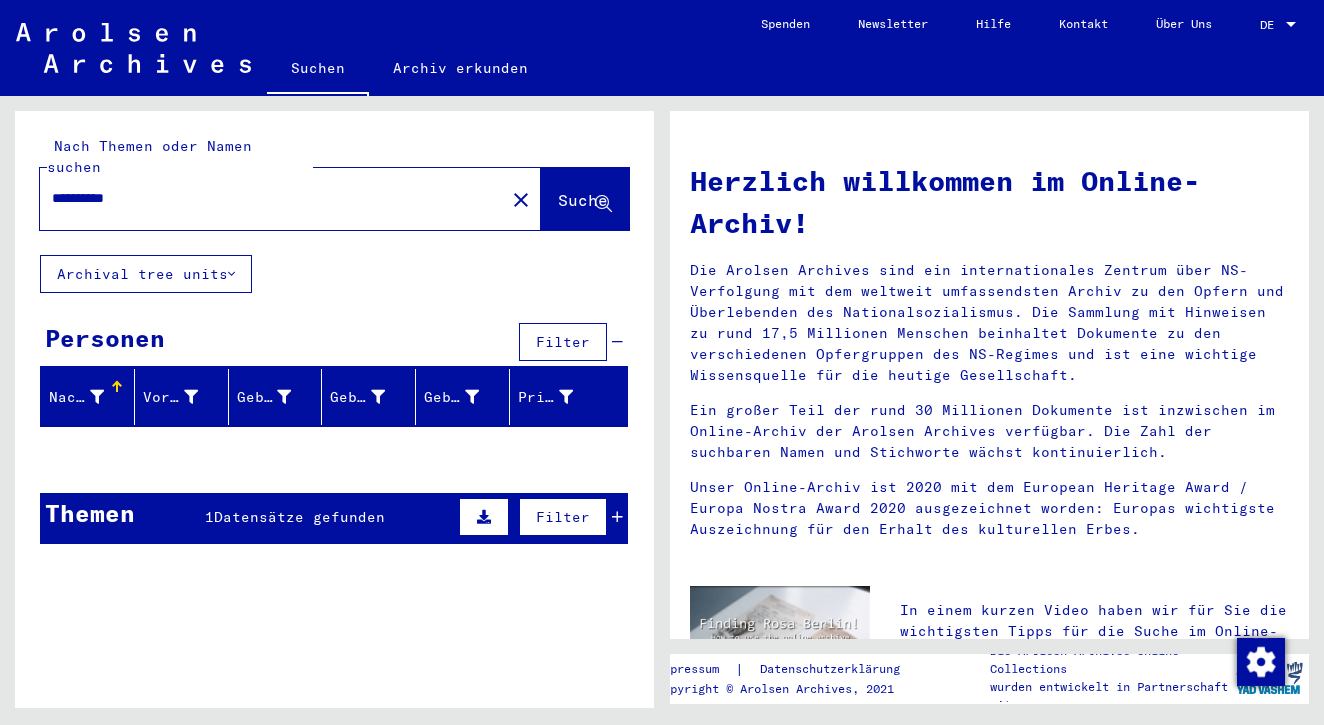 click on "close" 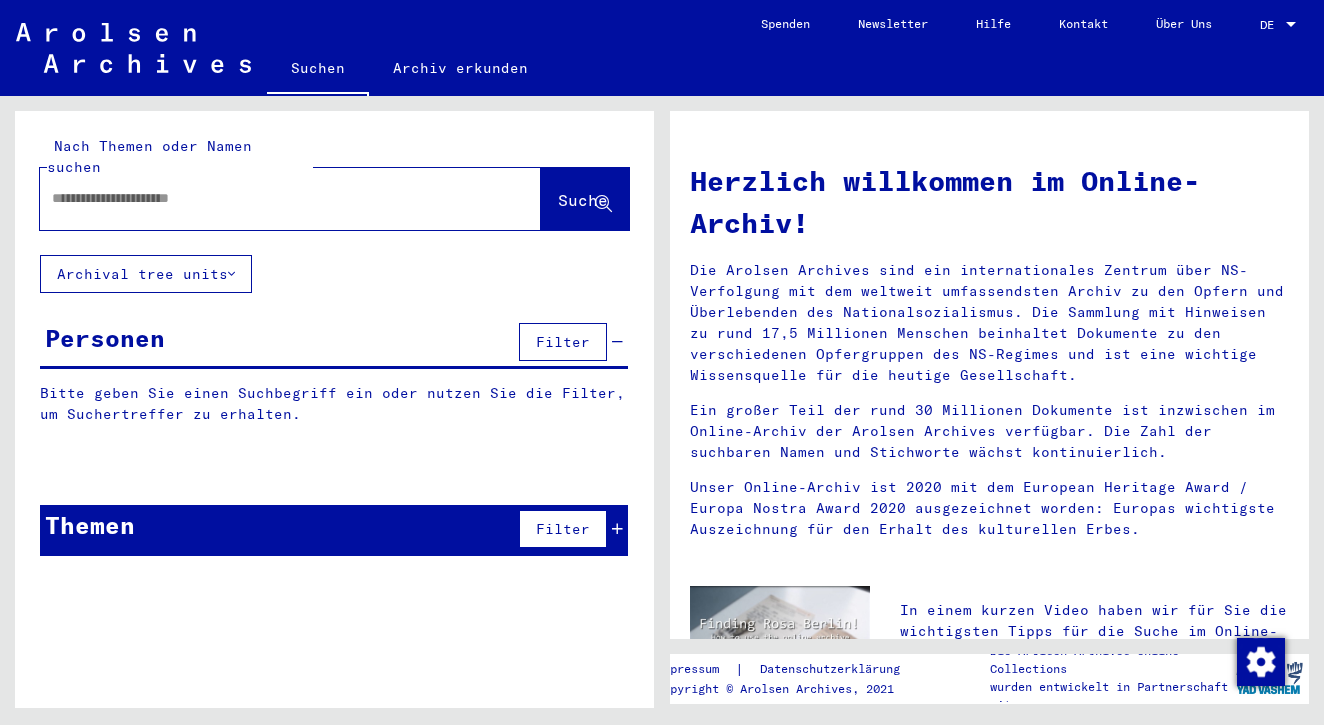 click at bounding box center [266, 198] 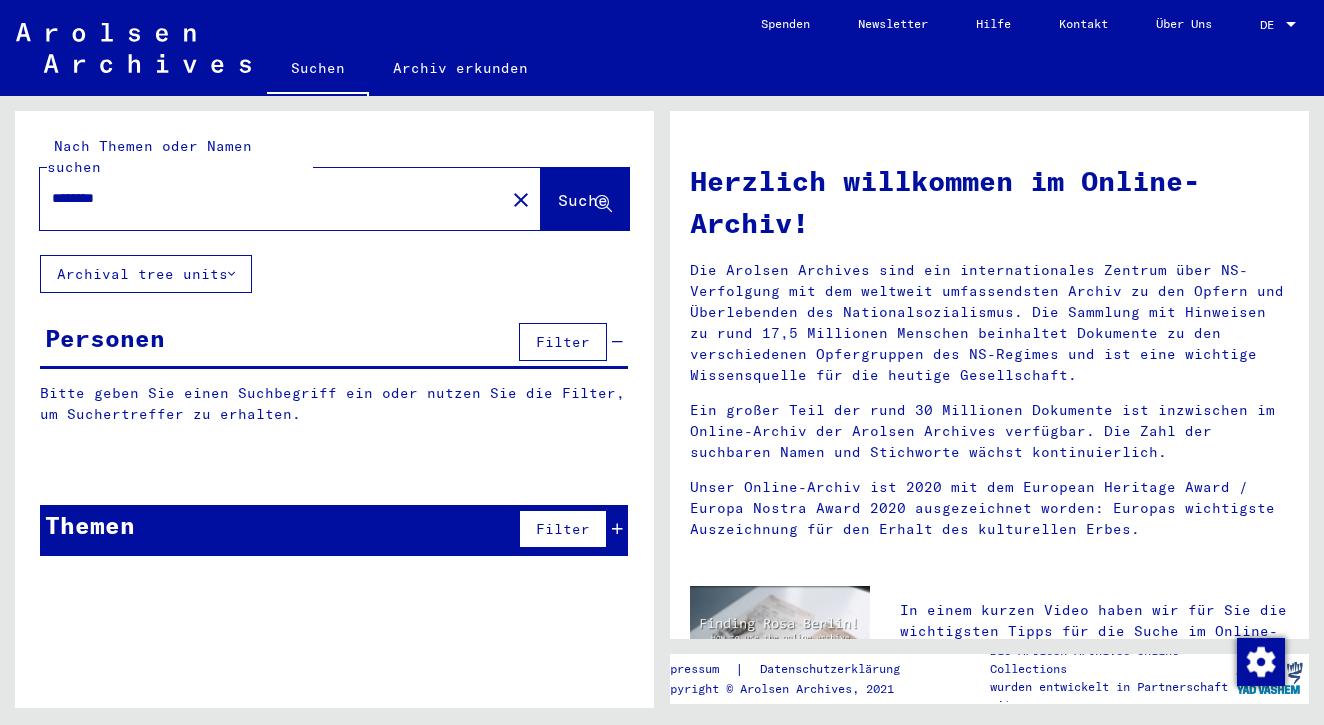 type on "********" 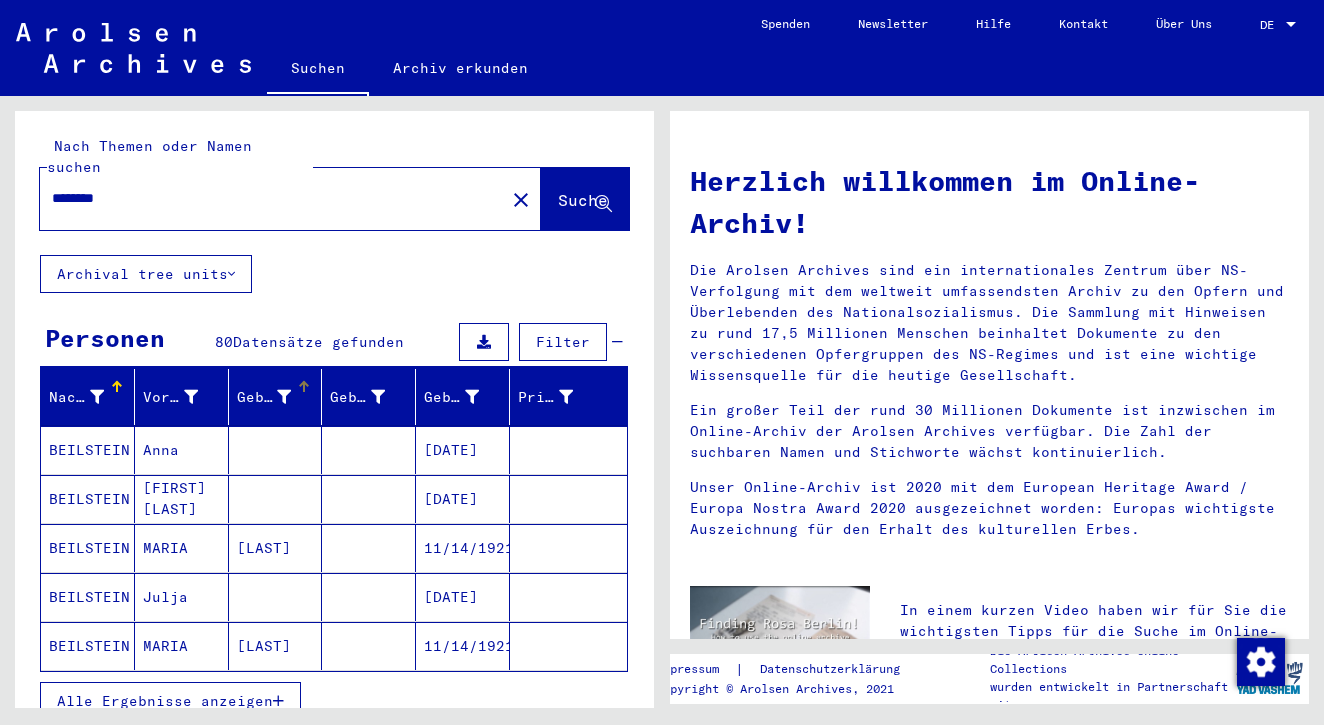 click at bounding box center (284, 397) 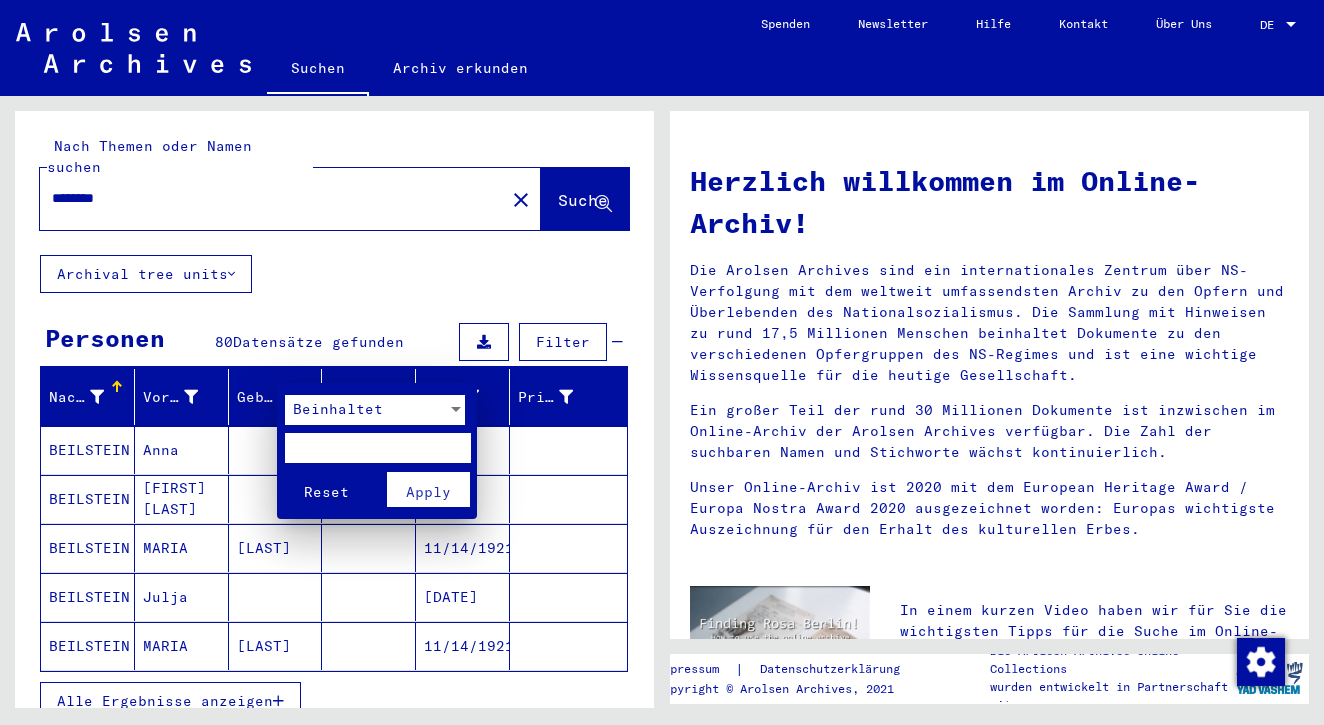 click on "Beinhaltet" at bounding box center (366, 410) 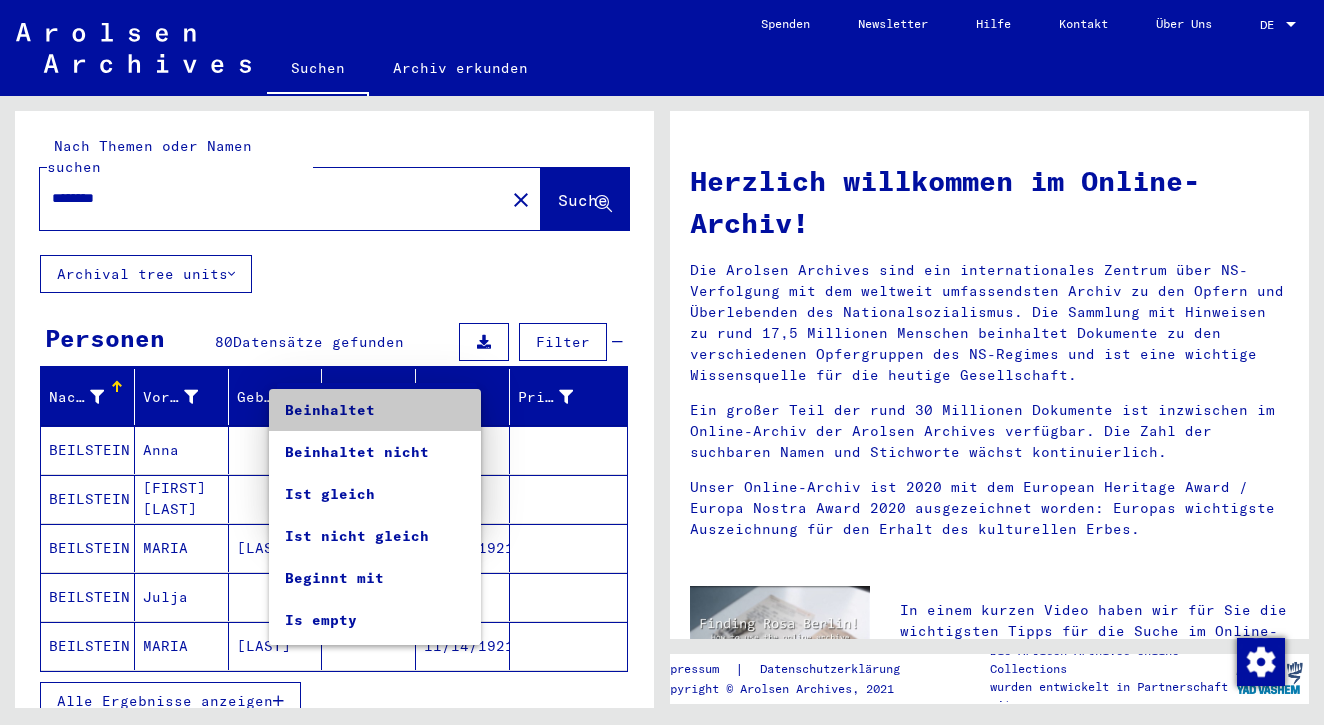 click on "Beinhaltet" at bounding box center [375, 410] 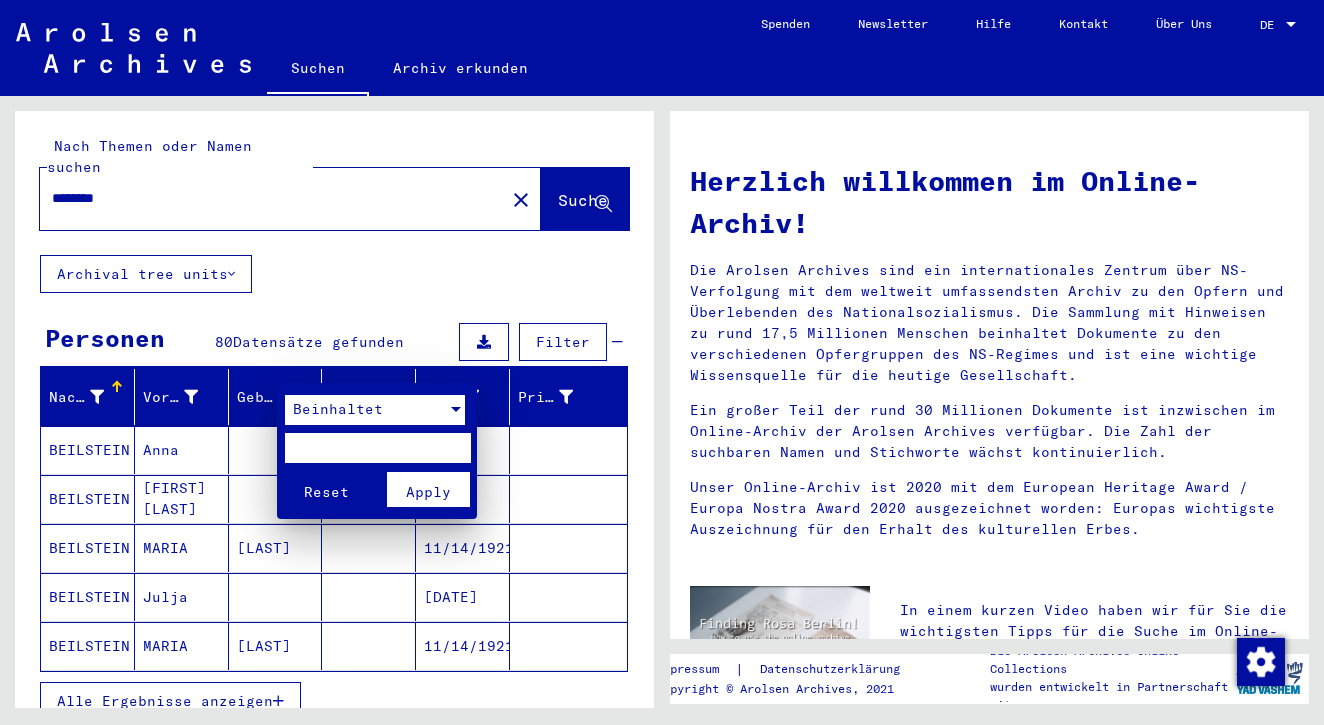 click at bounding box center (377, 448) 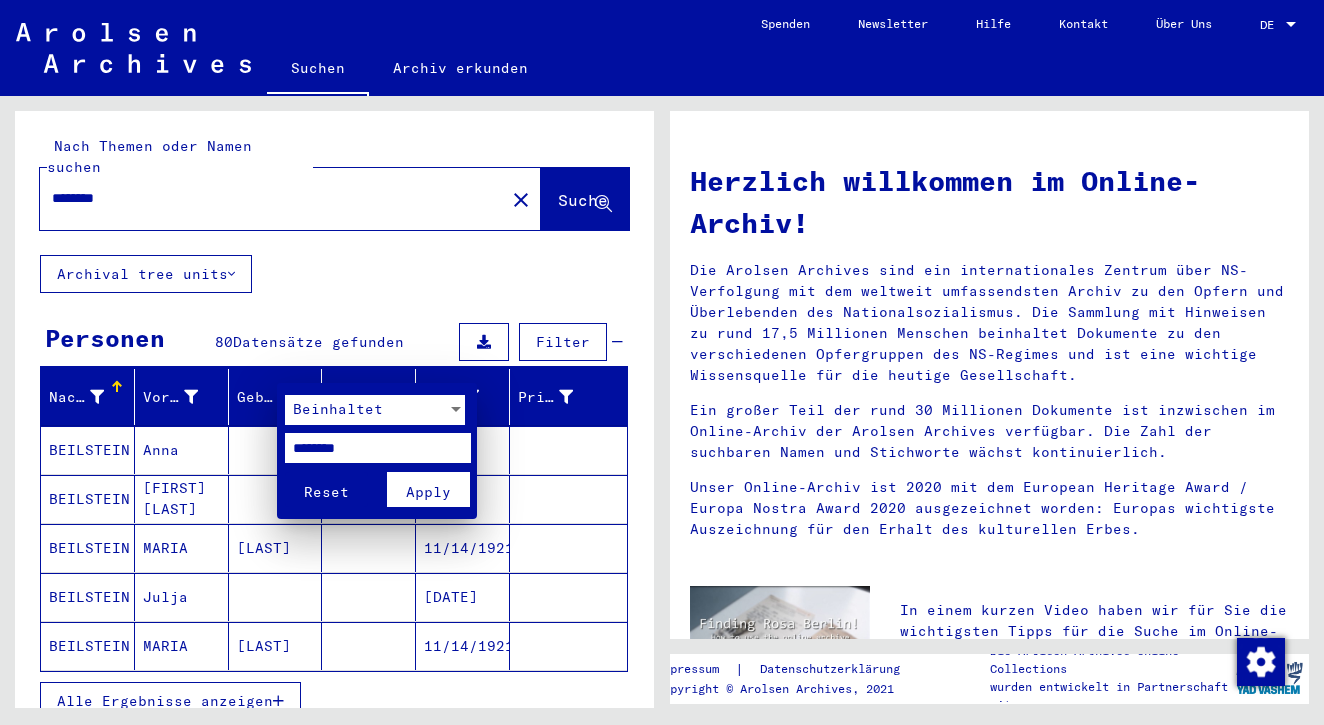 type on "********" 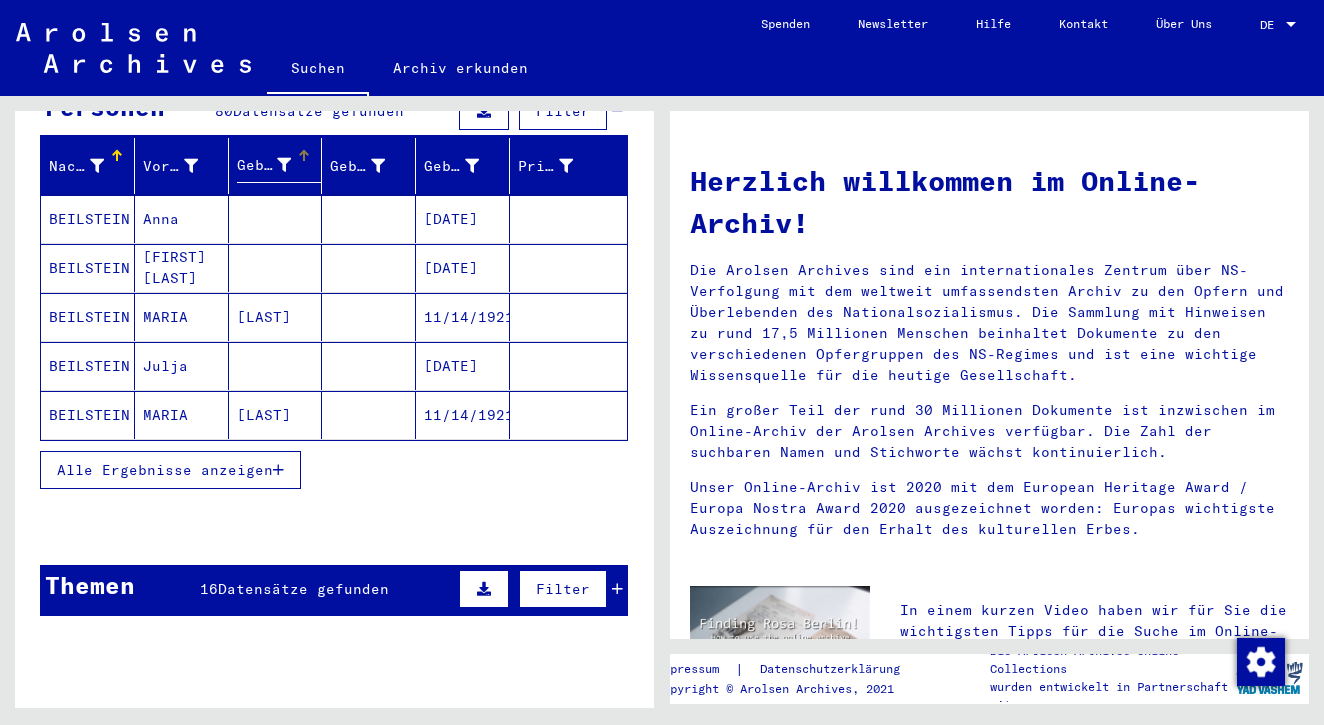 scroll, scrollTop: 356, scrollLeft: 0, axis: vertical 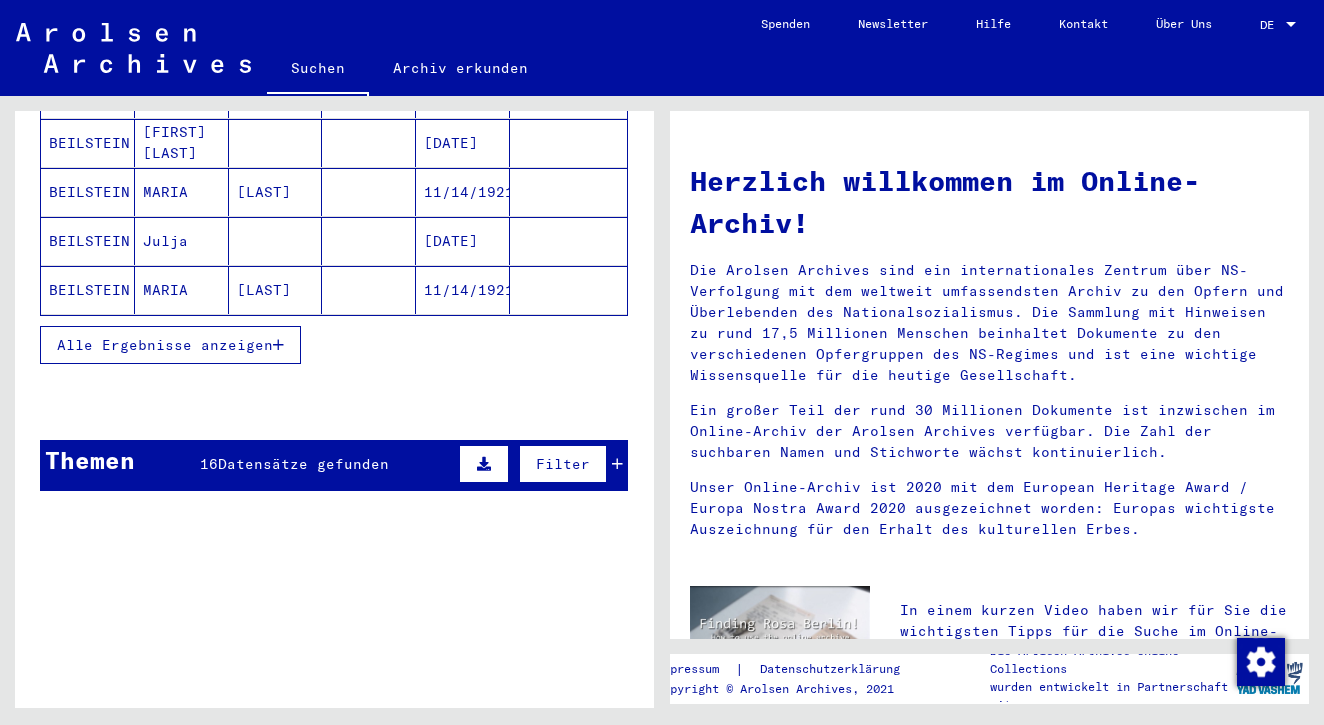click on "Alle Ergebnisse anzeigen" at bounding box center [170, 345] 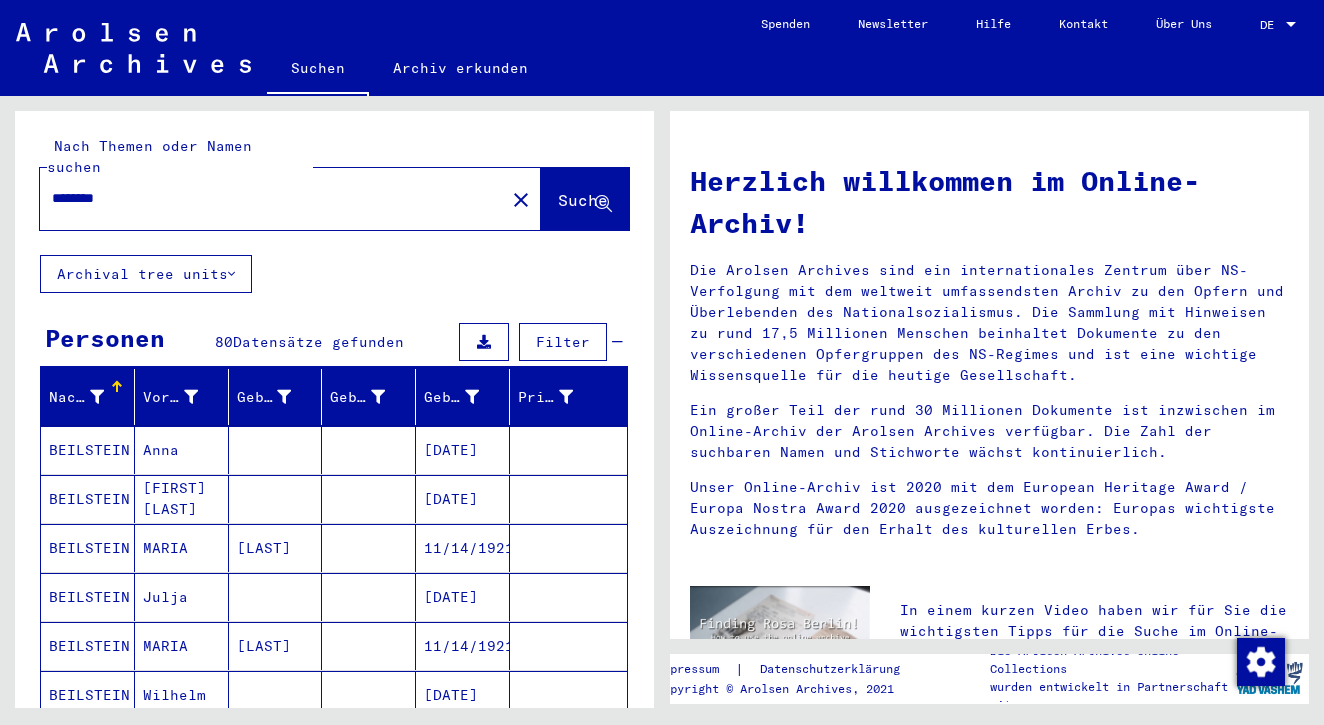 scroll, scrollTop: 0, scrollLeft: 0, axis: both 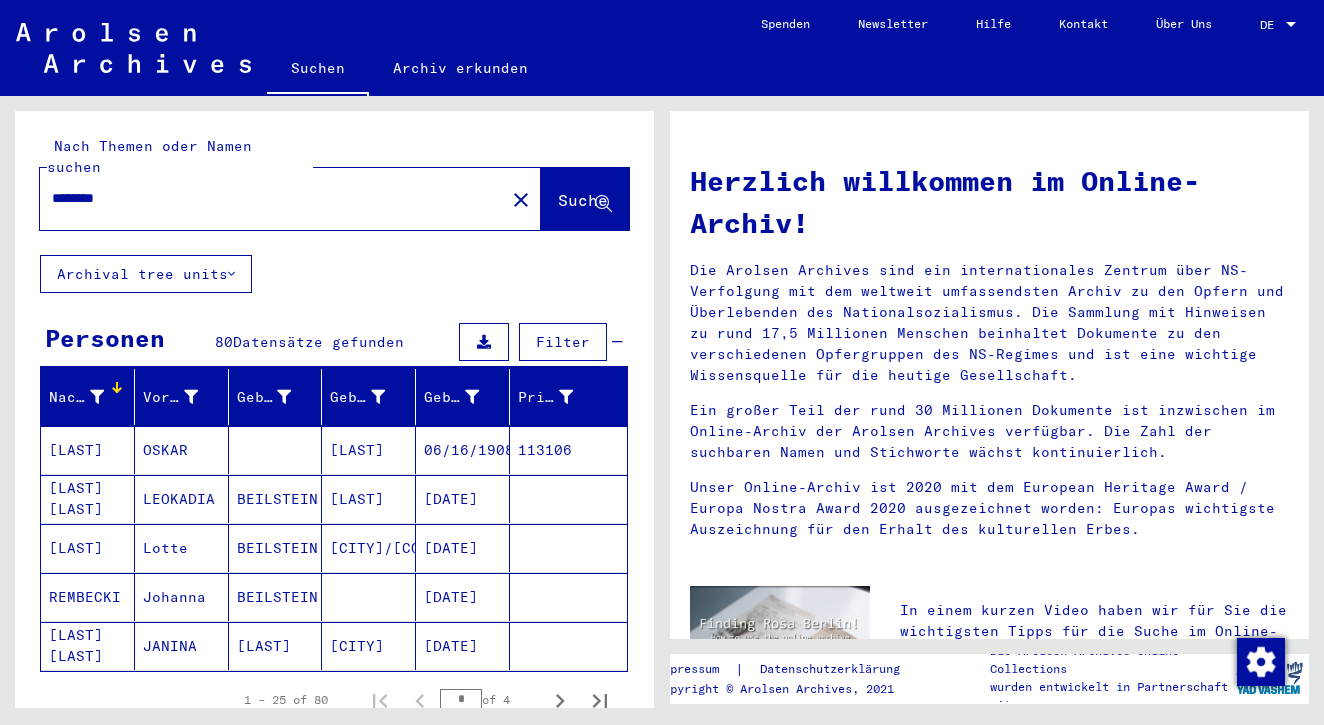 click at bounding box center (117, 387) 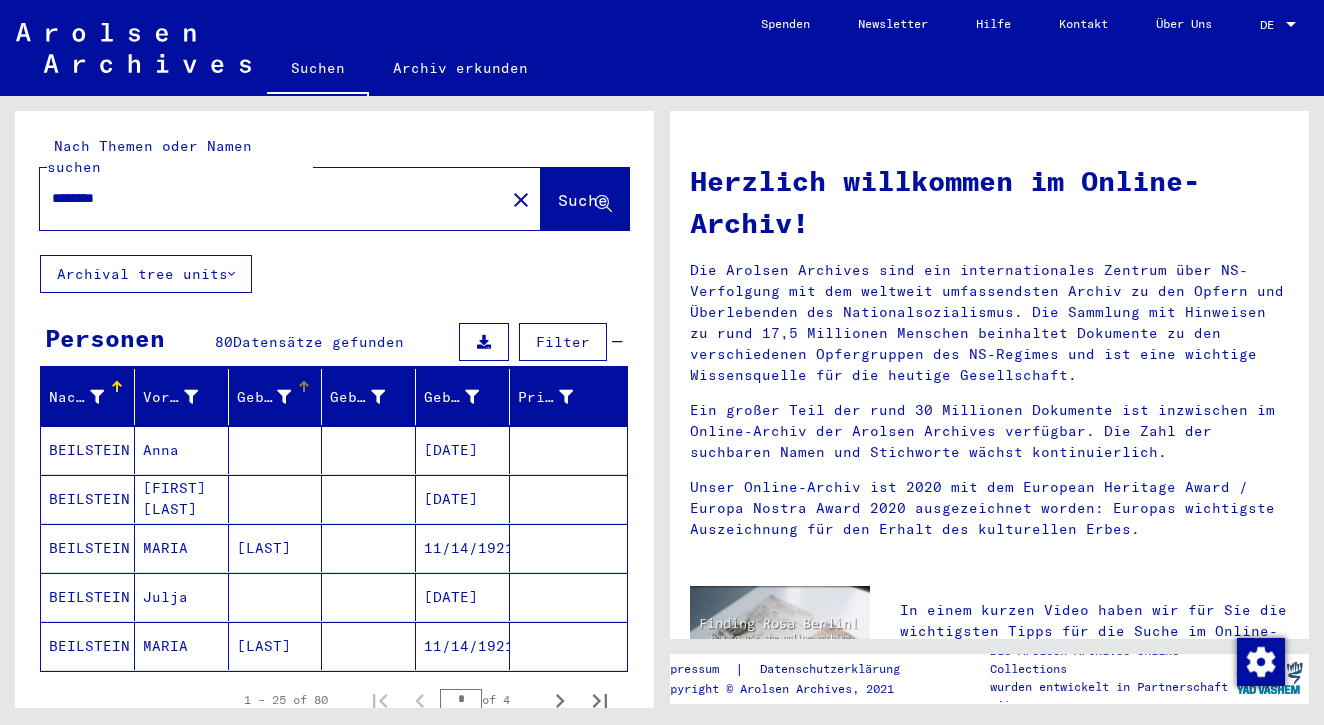 click at bounding box center [304, 387] 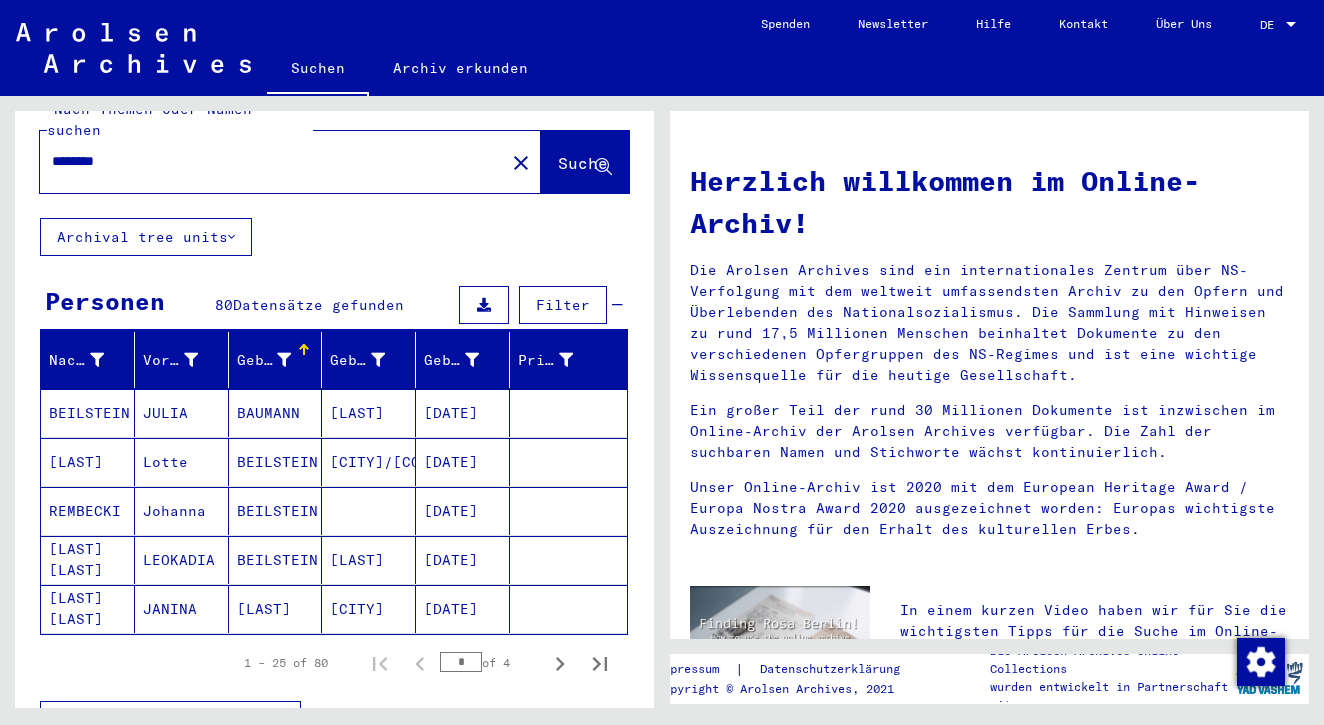 scroll, scrollTop: 55, scrollLeft: 0, axis: vertical 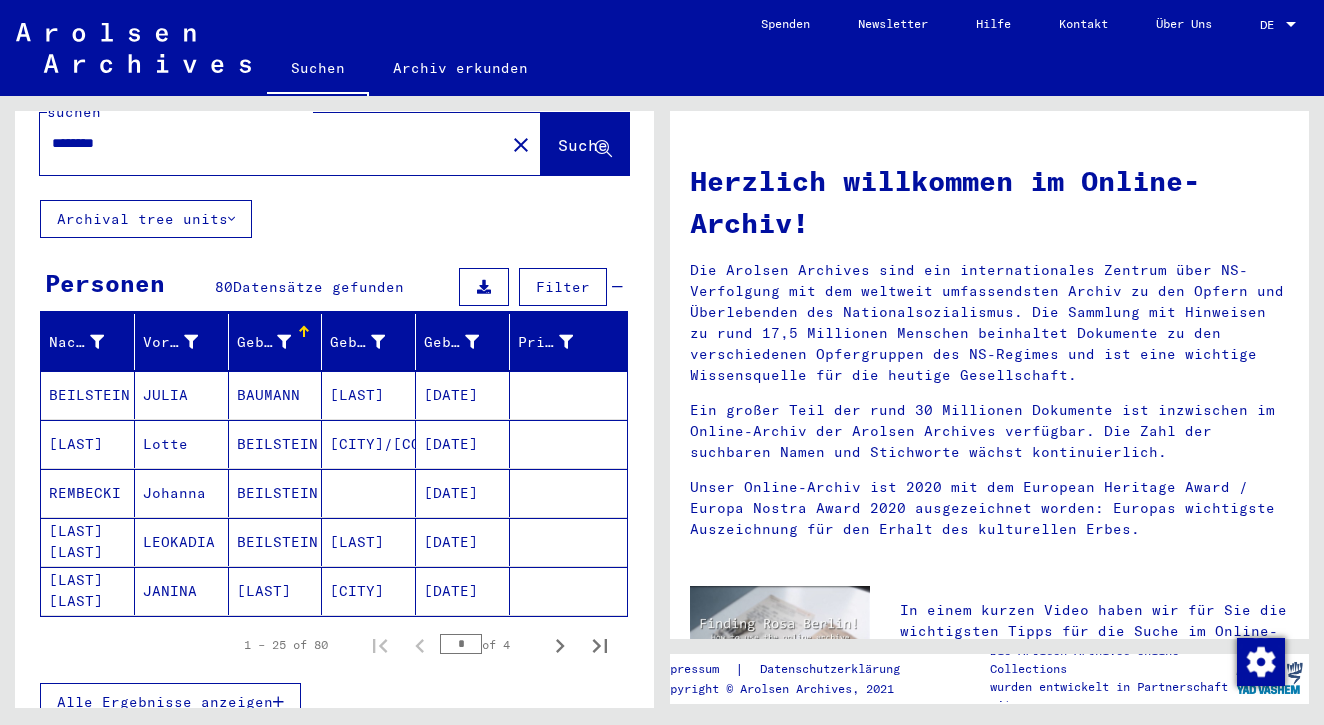 click on "Lotte" at bounding box center (182, 493) 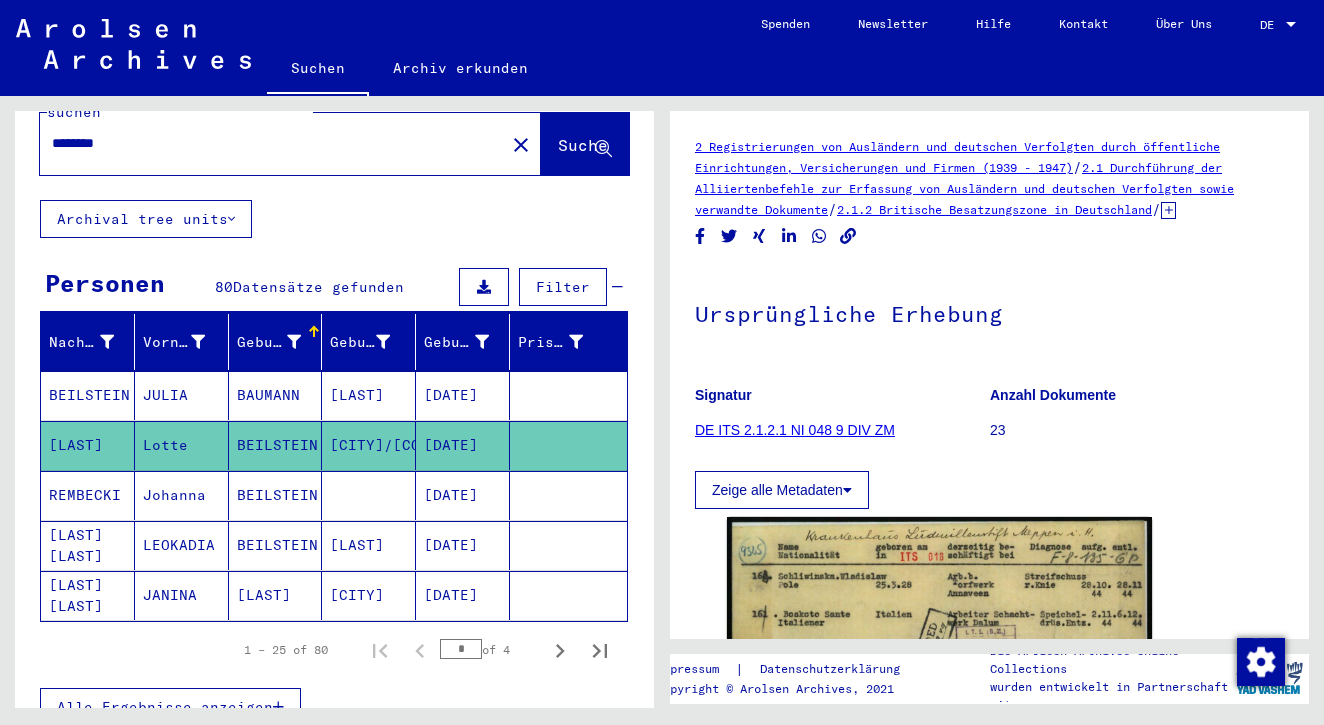 scroll, scrollTop: 0, scrollLeft: 0, axis: both 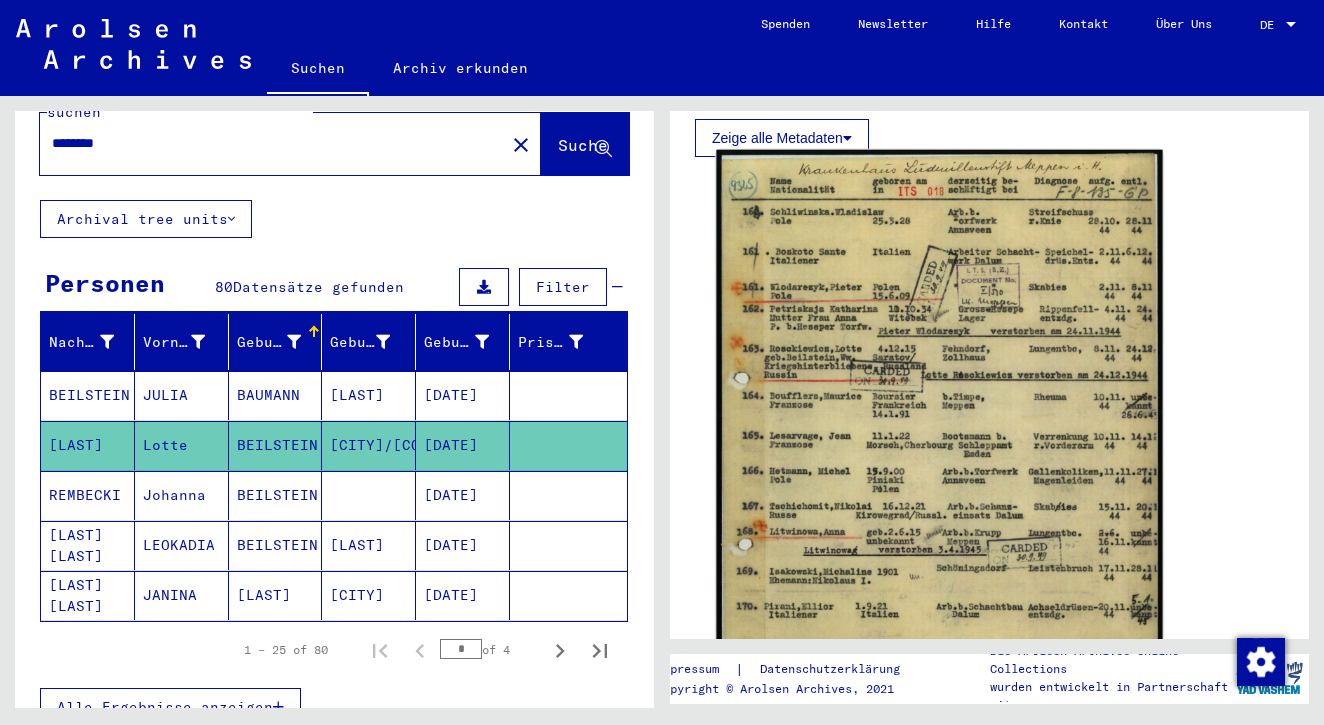 click 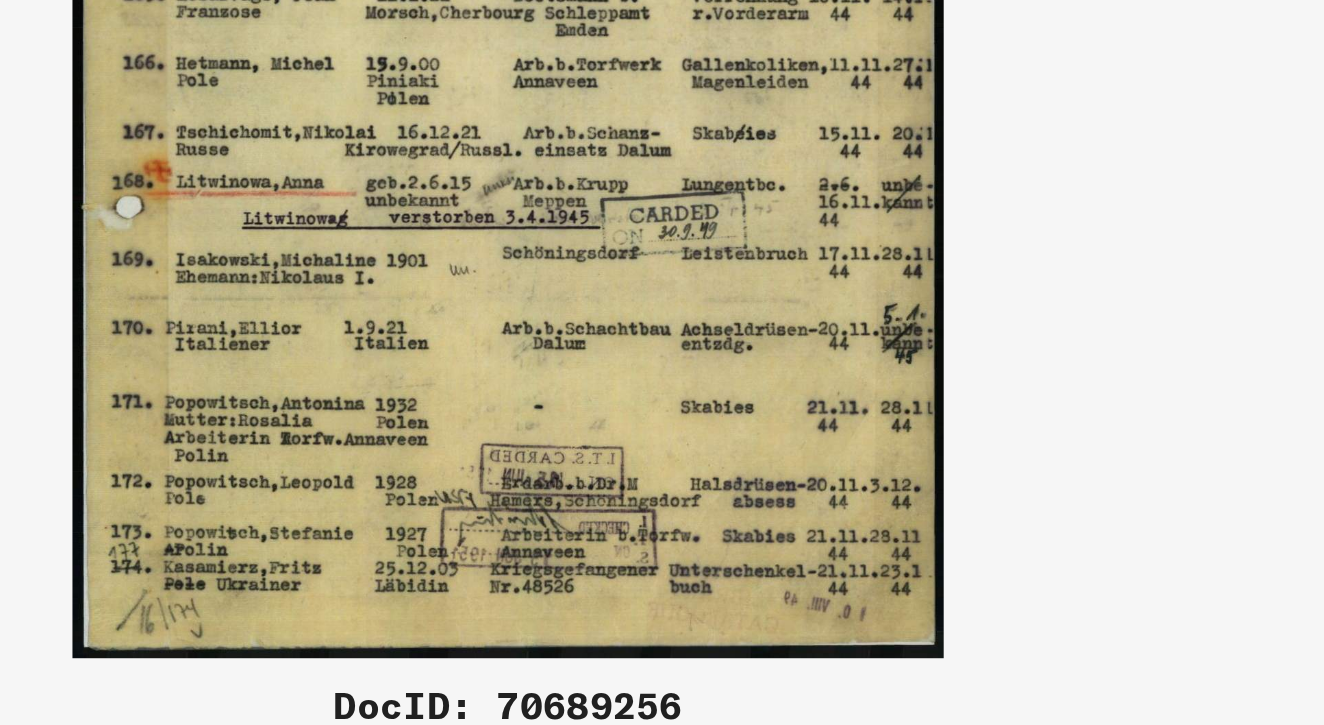 scroll, scrollTop: 0, scrollLeft: 0, axis: both 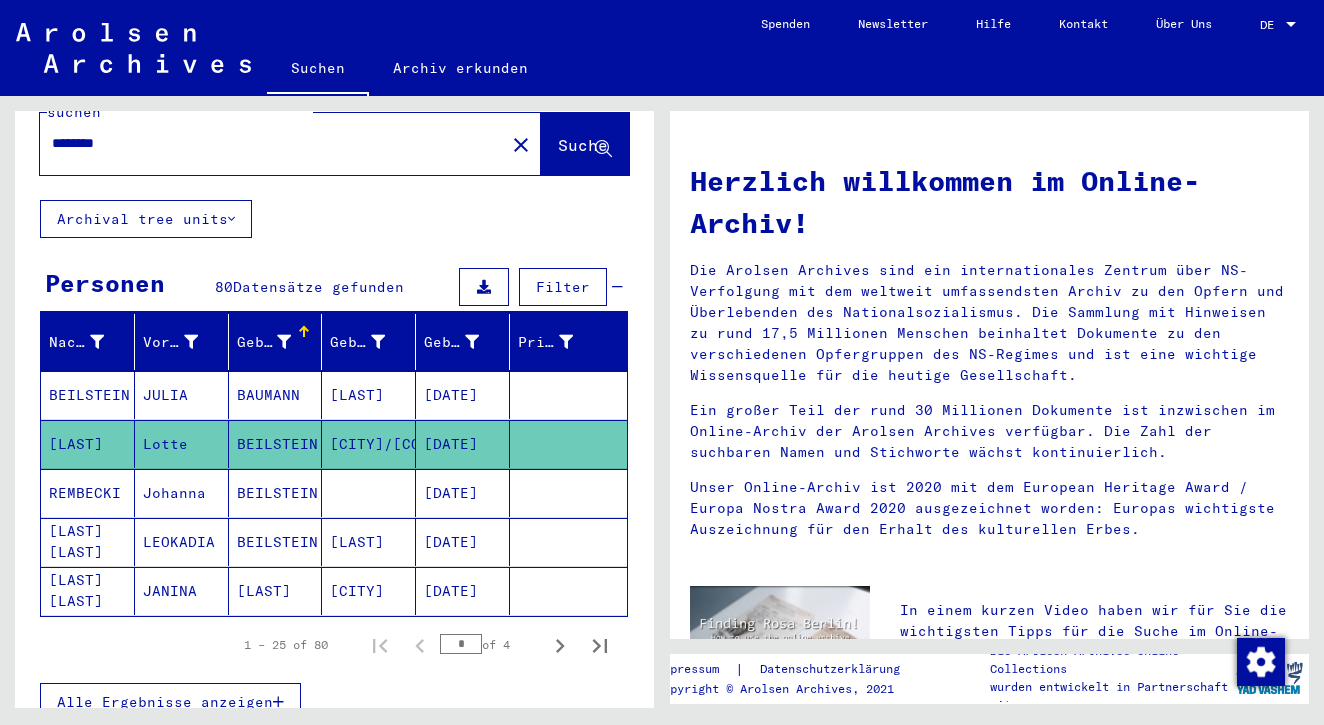 click on "close" 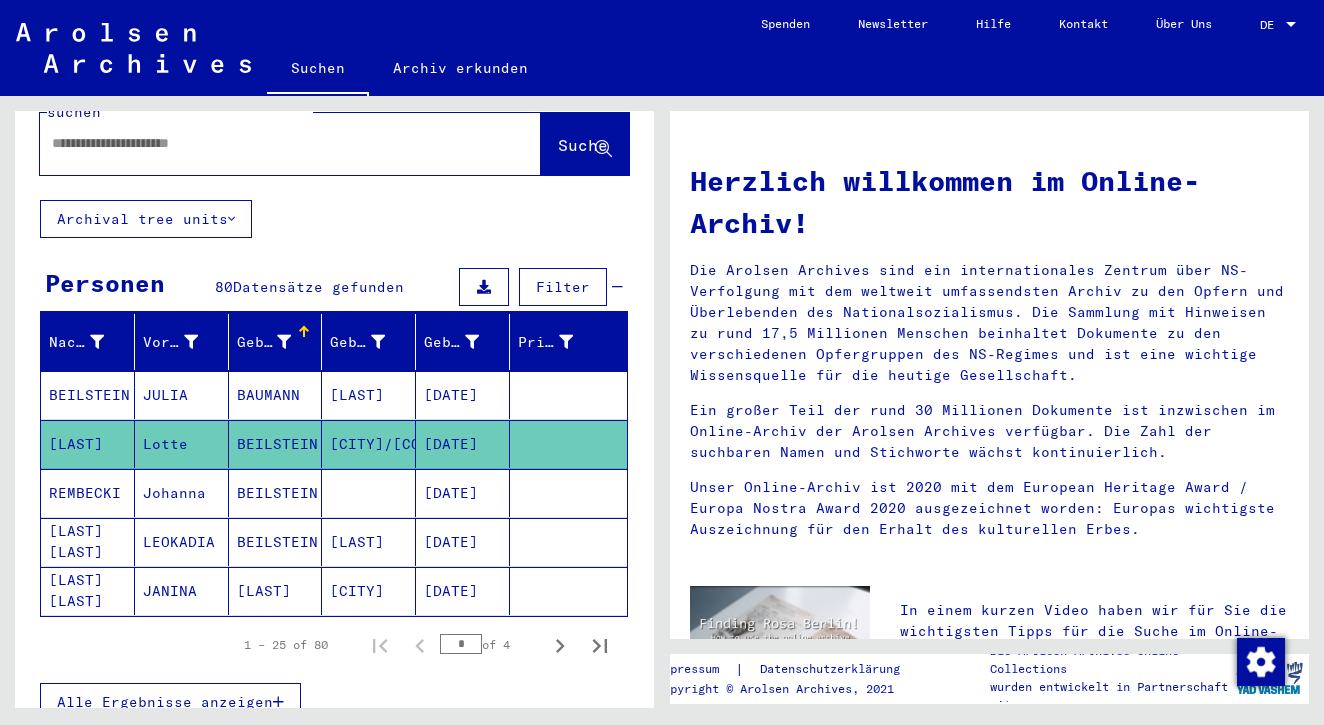 scroll, scrollTop: 0, scrollLeft: 0, axis: both 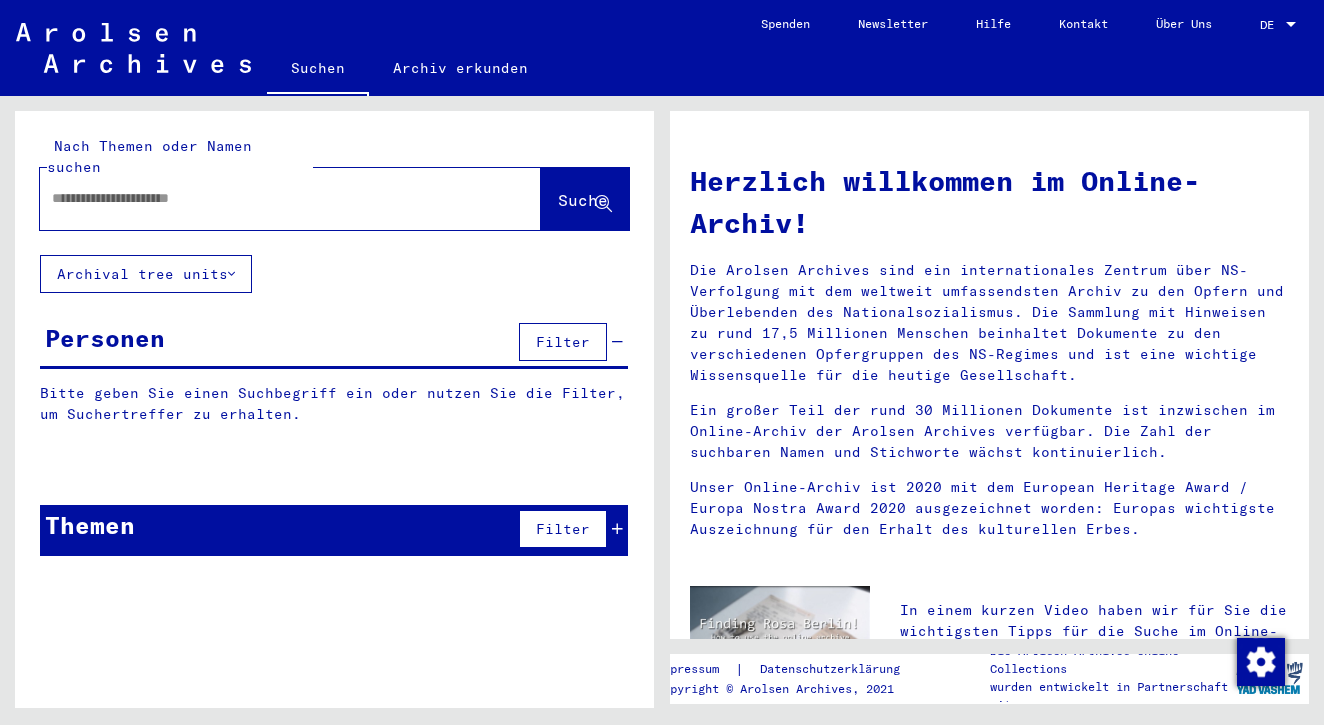 click 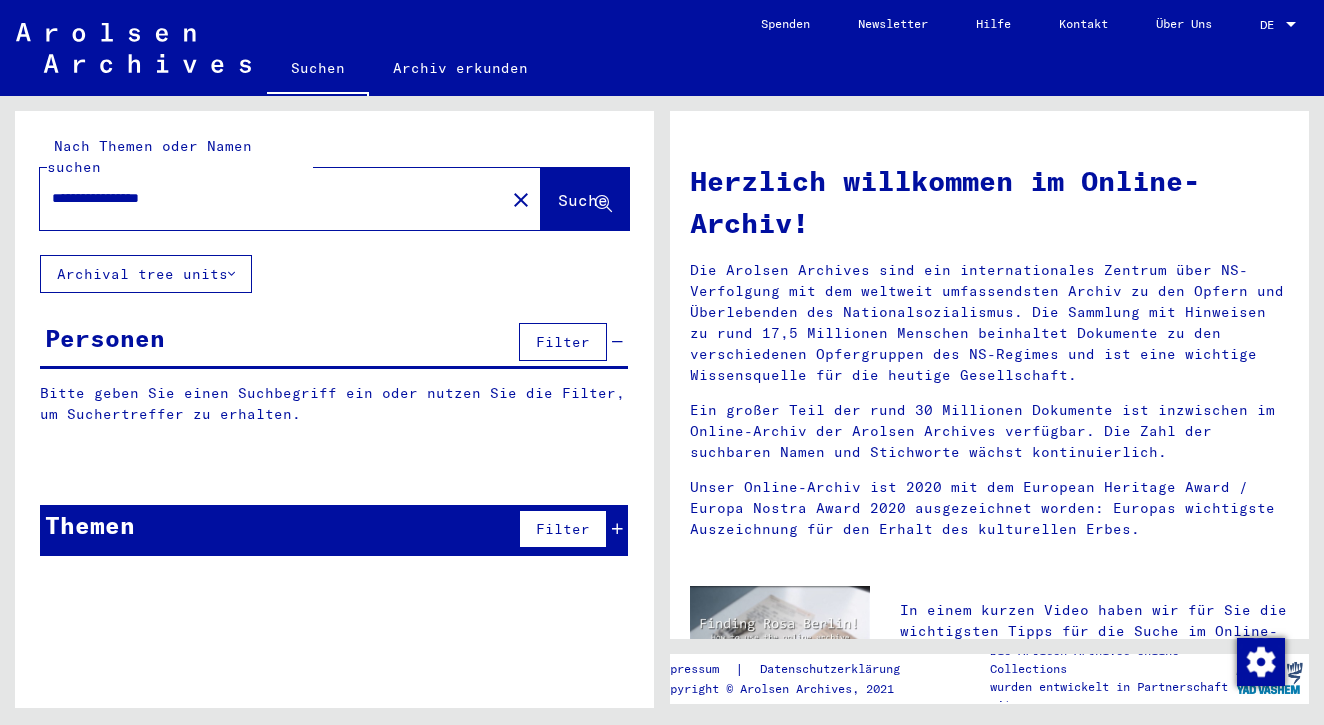 type on "**********" 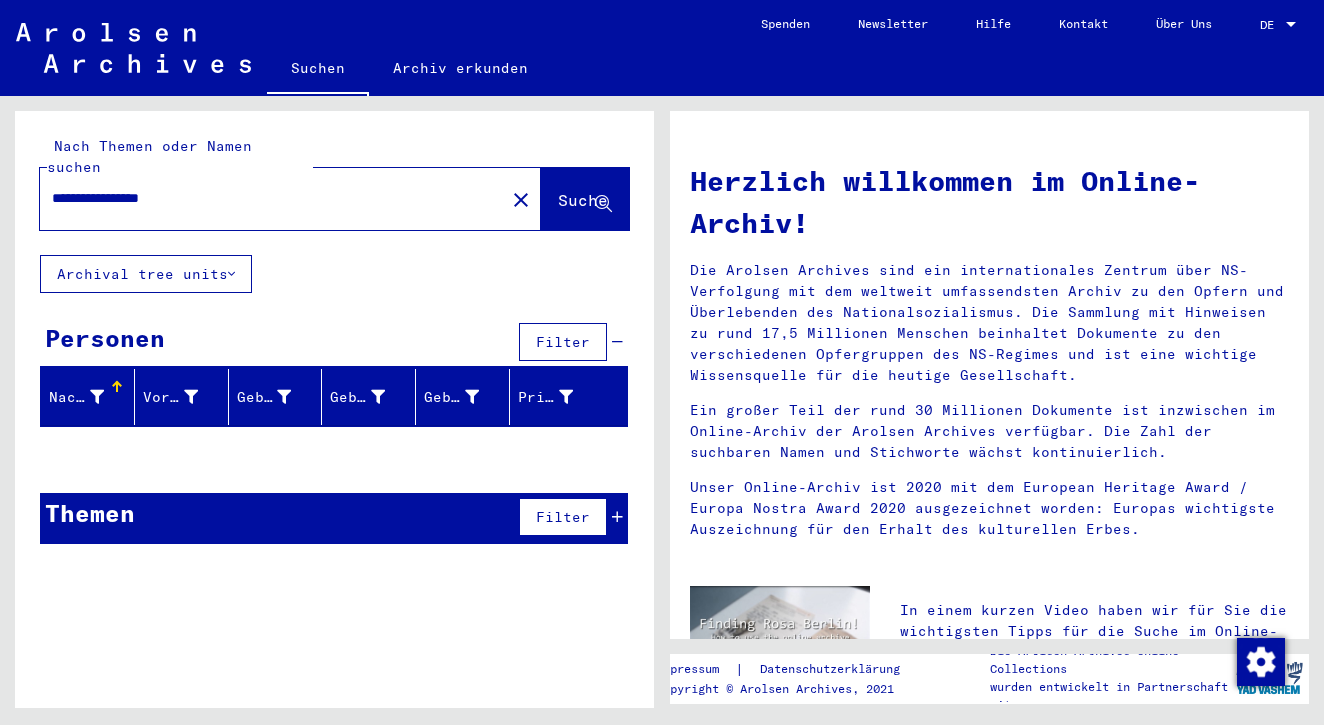 drag, startPoint x: 248, startPoint y: 176, endPoint x: 1, endPoint y: 169, distance: 247.09917 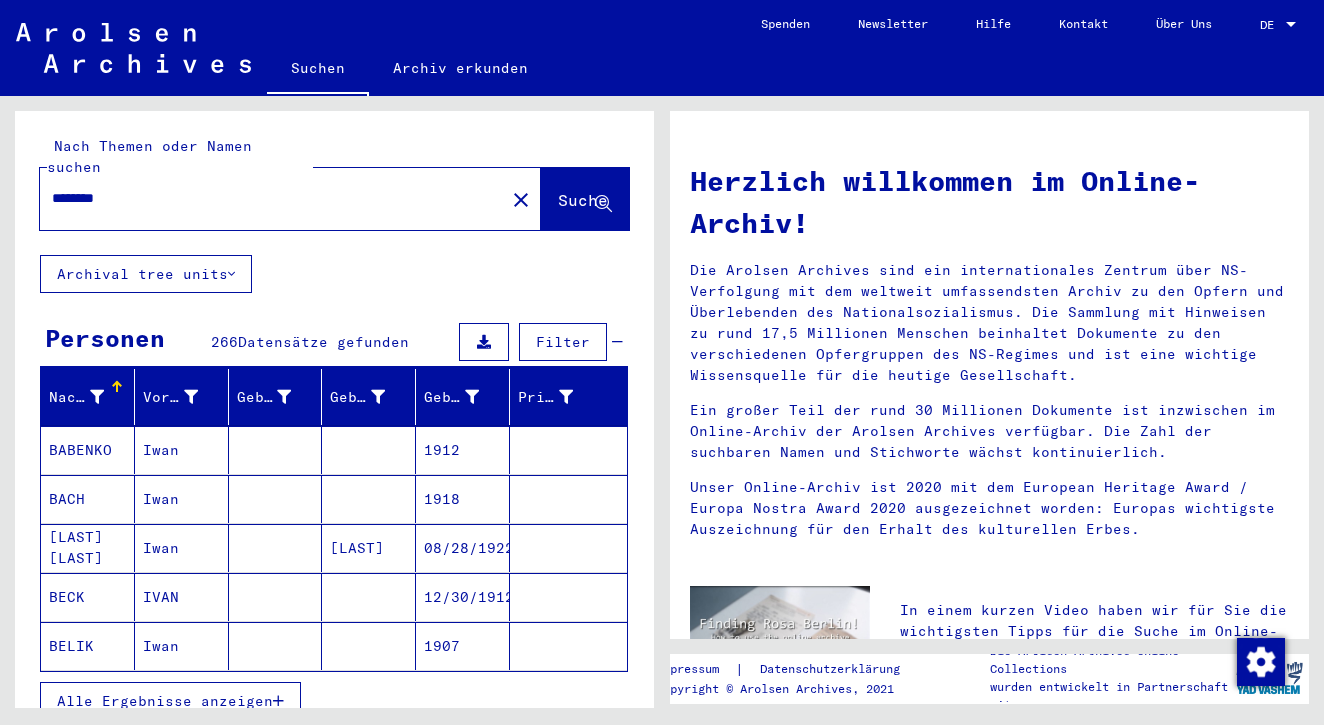 click at bounding box center (117, 387) 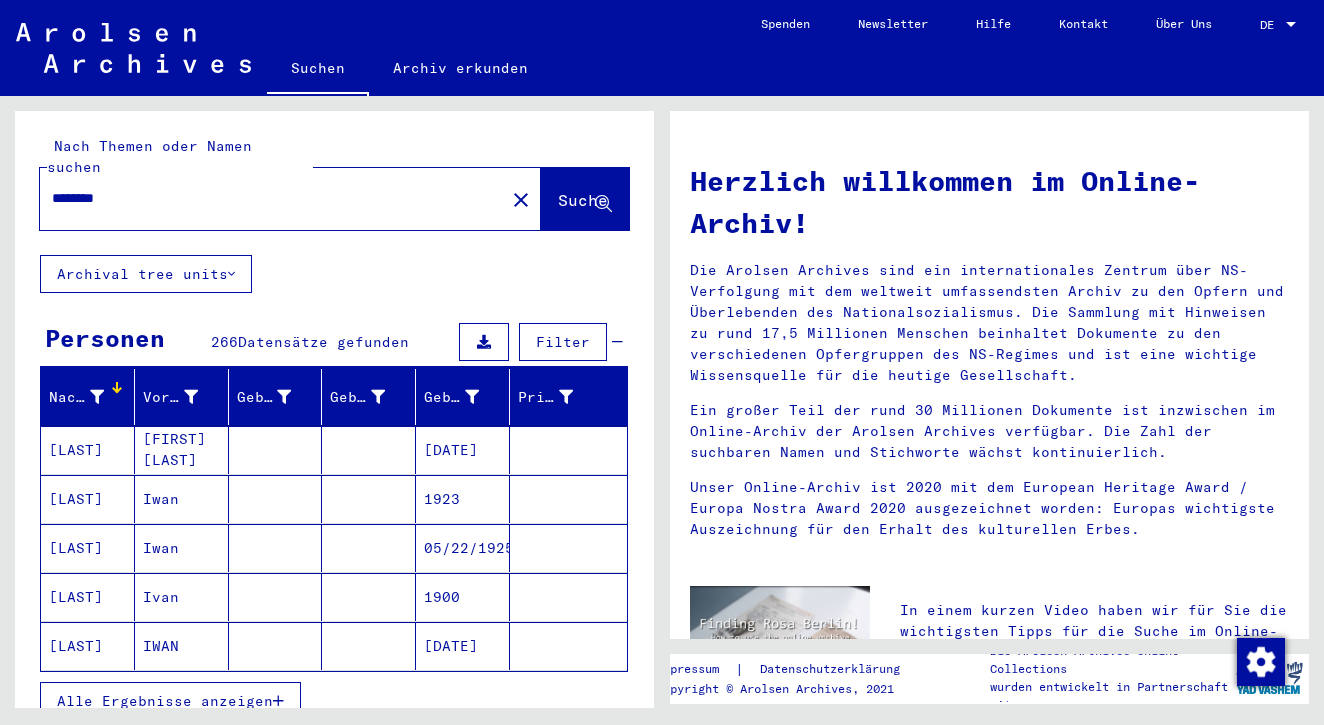 click at bounding box center [97, 397] 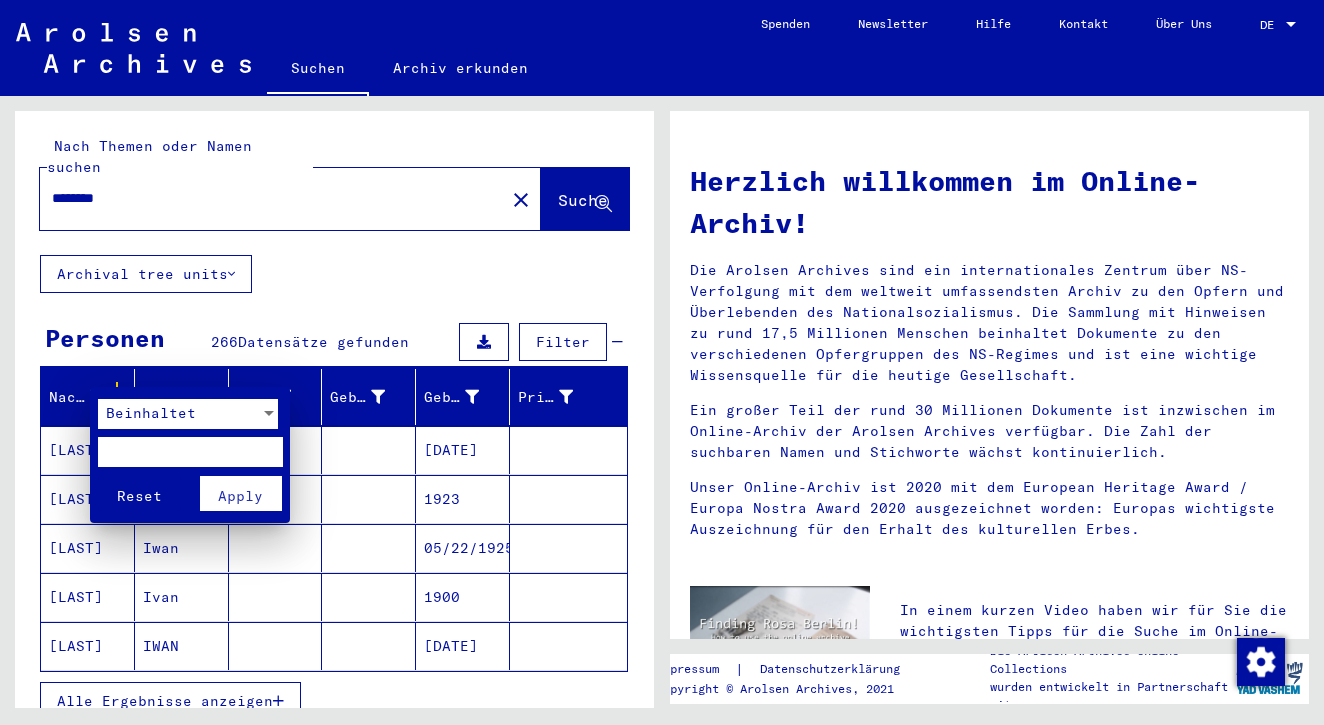 click at bounding box center (662, 362) 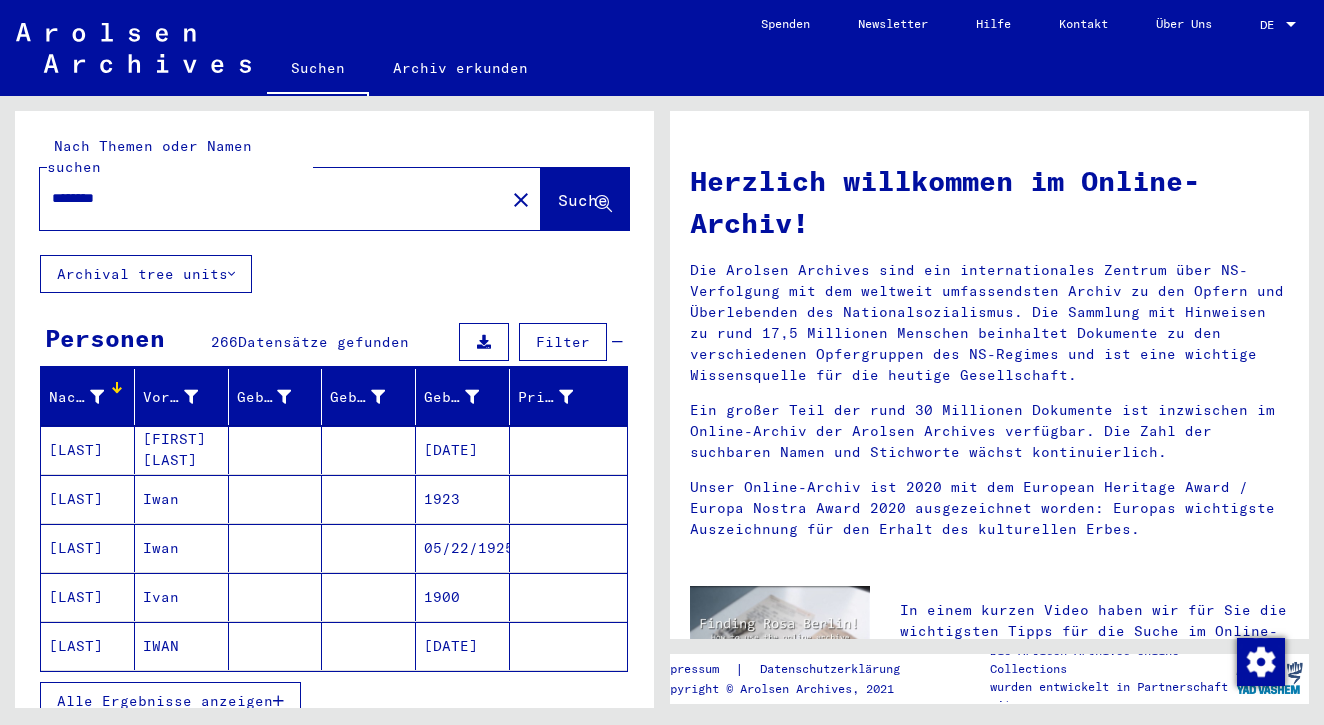click at bounding box center [117, 387] 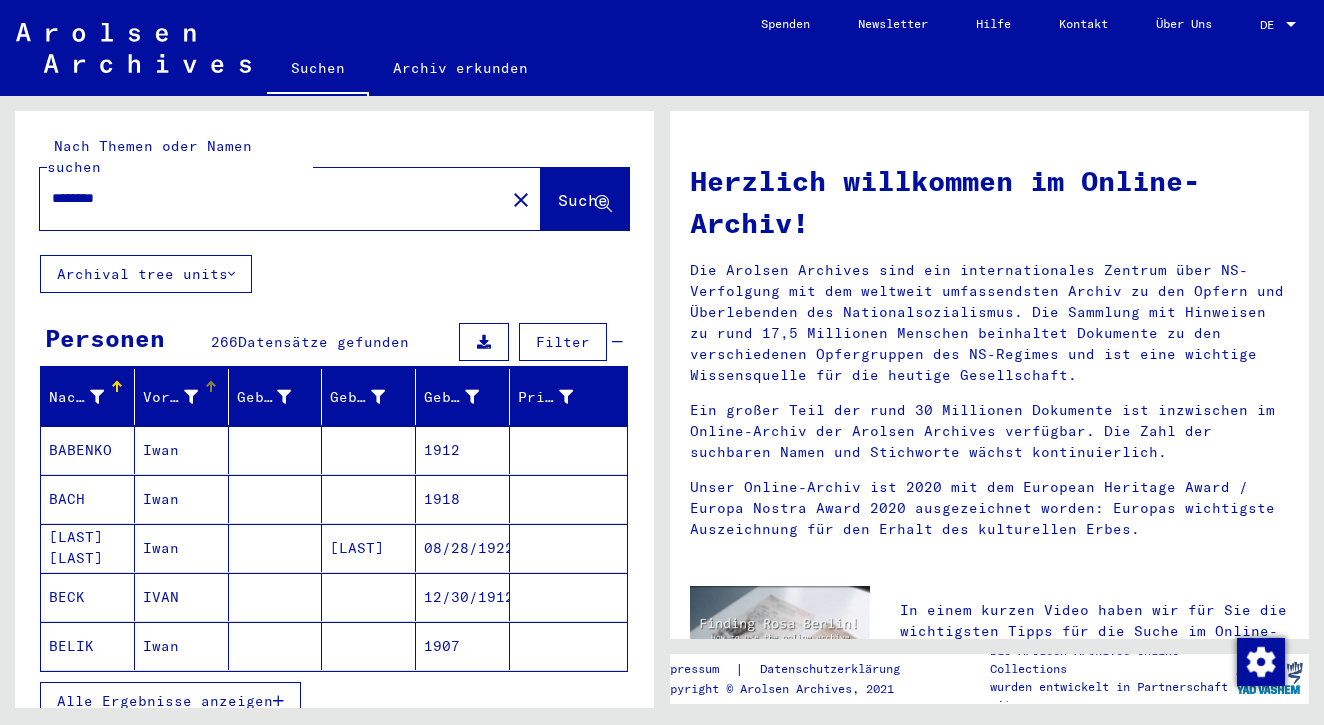 click on "Vorname" at bounding box center (185, 397) 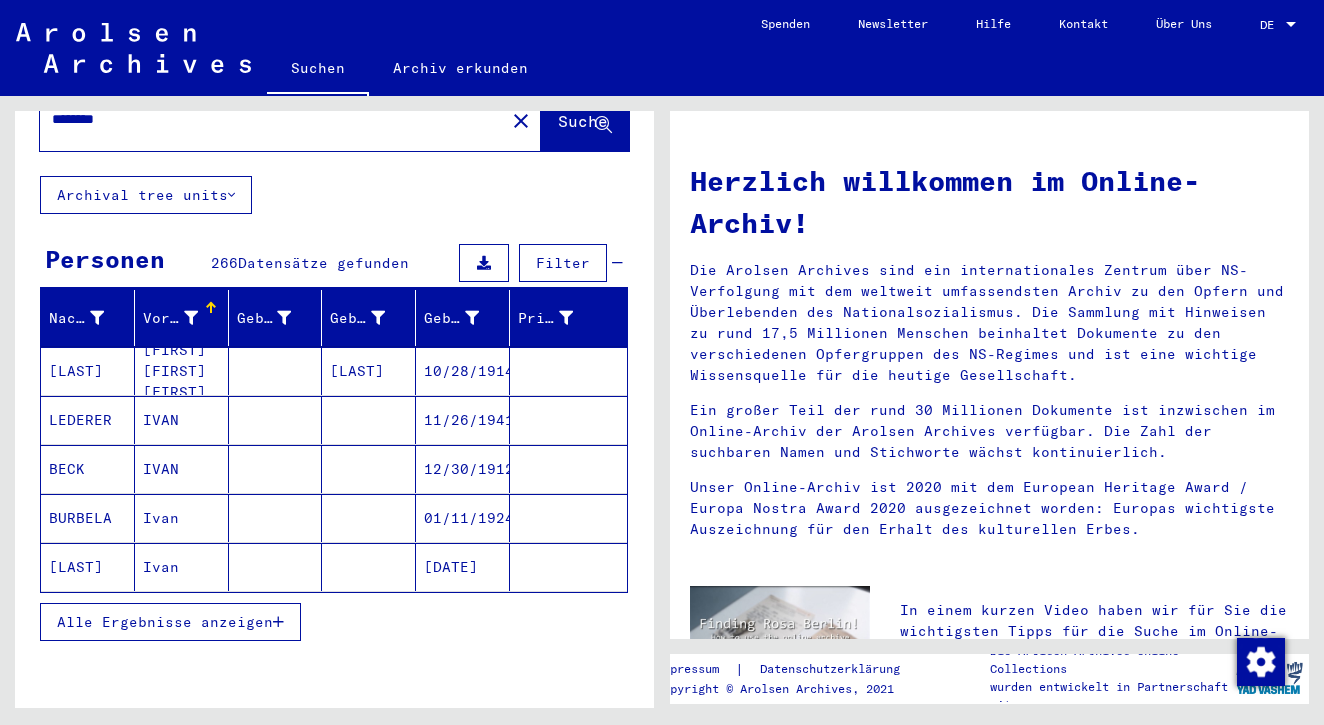 scroll, scrollTop: 80, scrollLeft: 0, axis: vertical 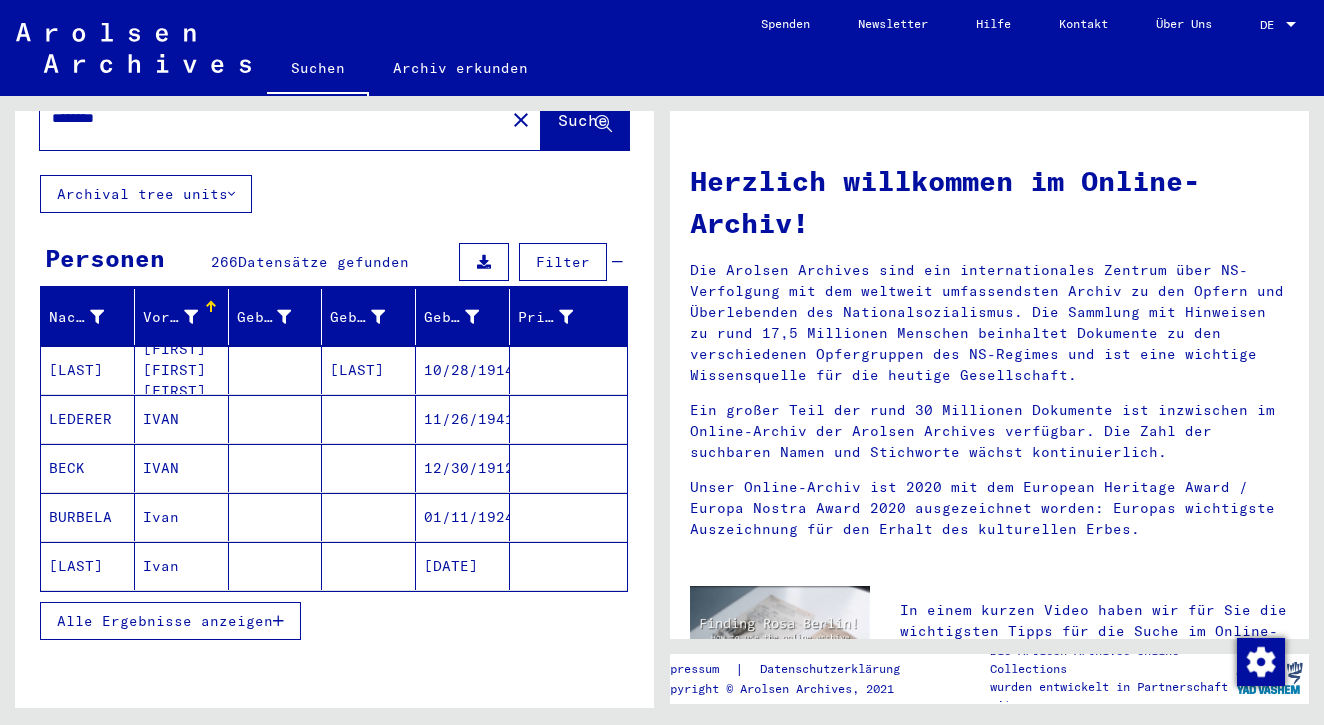 click on "Alle Ergebnisse anzeigen" at bounding box center (165, 621) 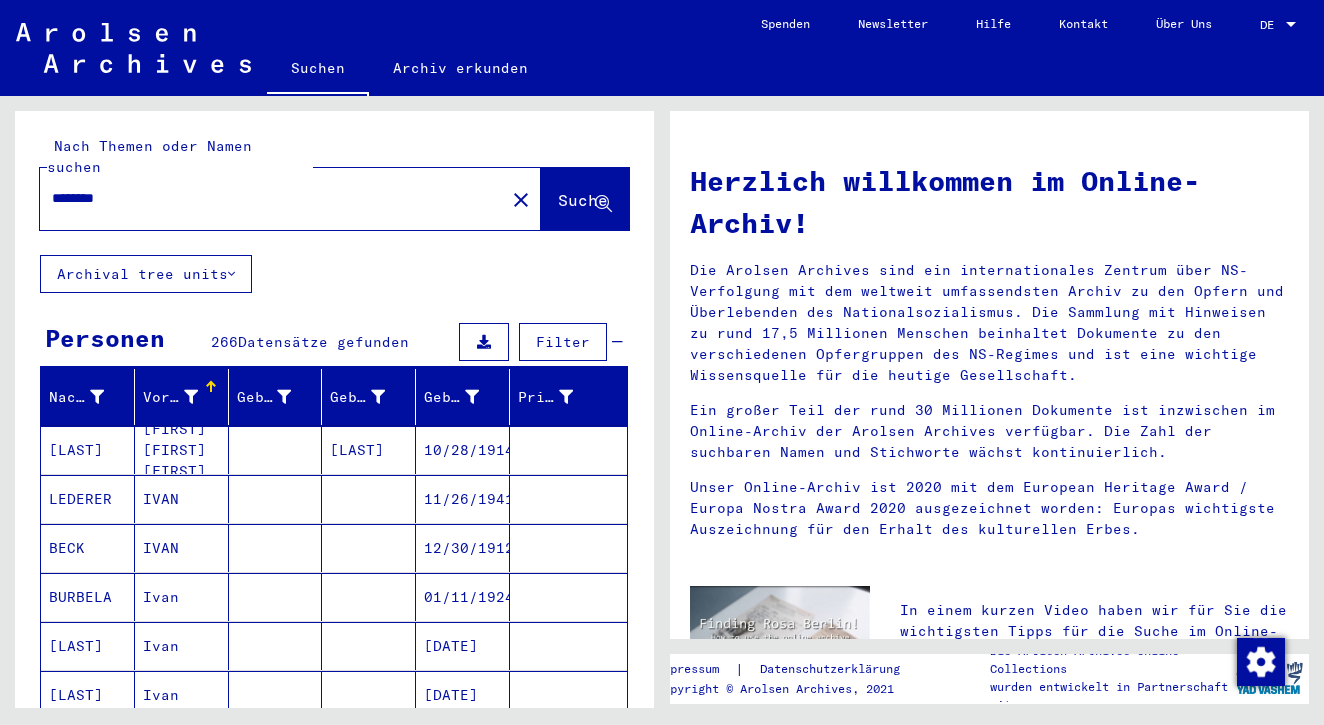 scroll, scrollTop: -1, scrollLeft: 0, axis: vertical 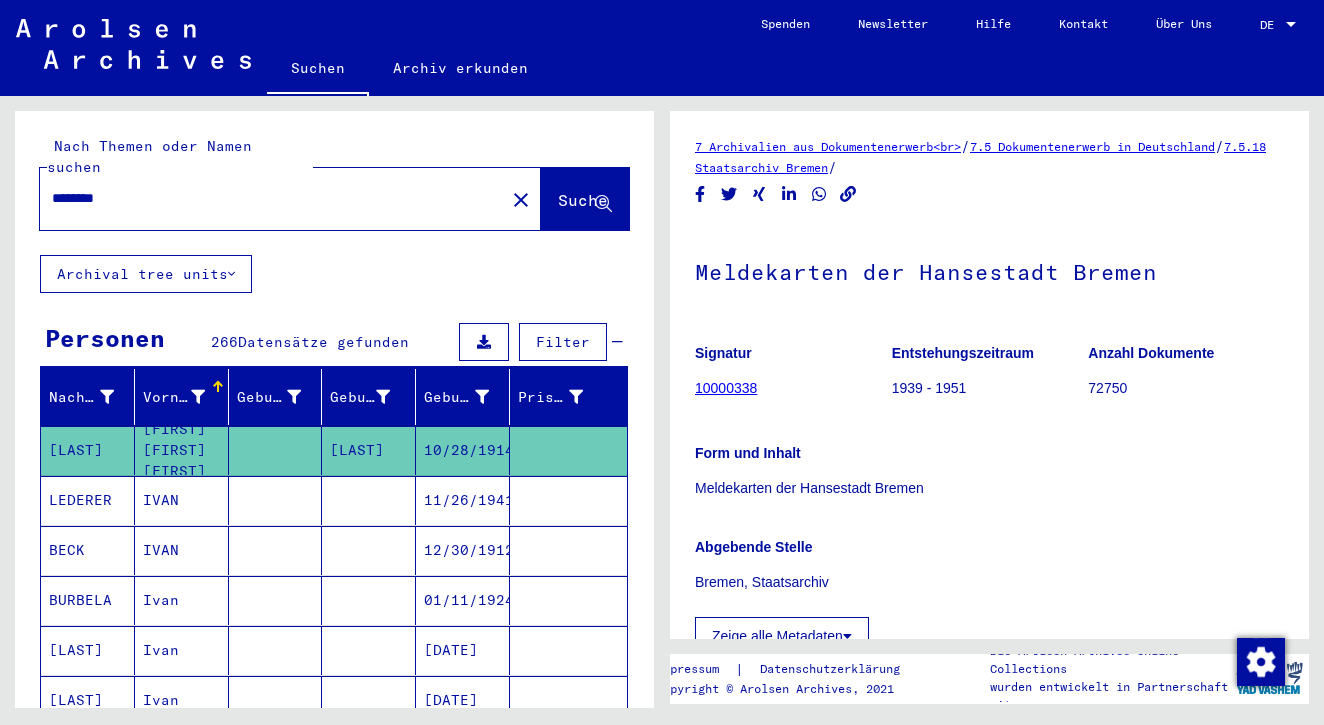 click on "********" at bounding box center (272, 198) 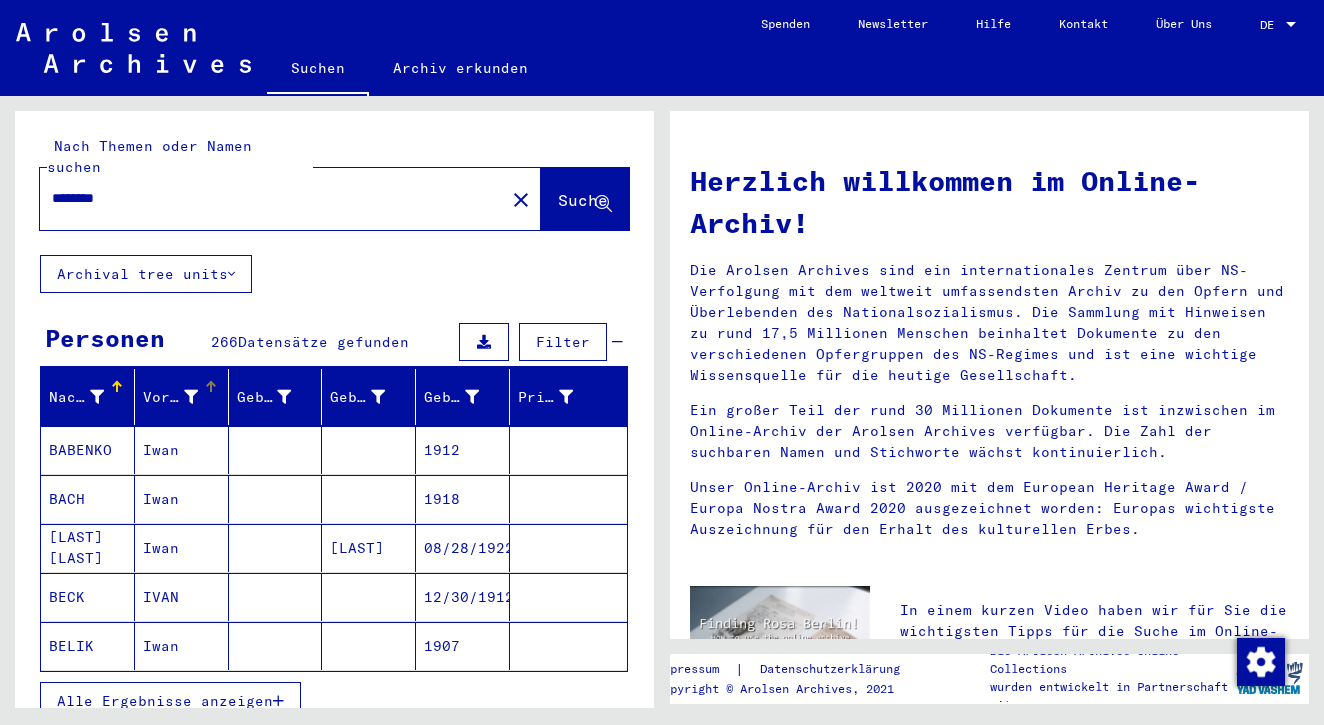 click on "Vorname" at bounding box center (170, 397) 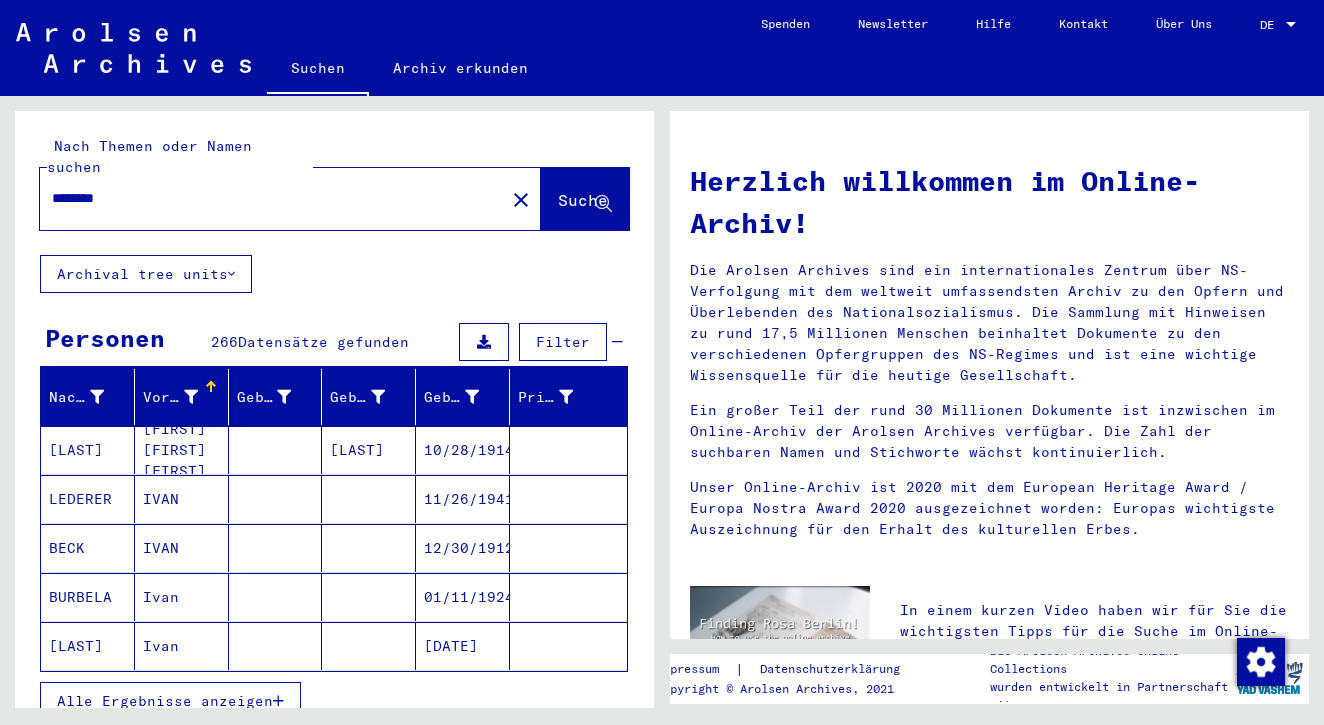 click on "Alle Ergebnisse anzeigen" at bounding box center (165, 701) 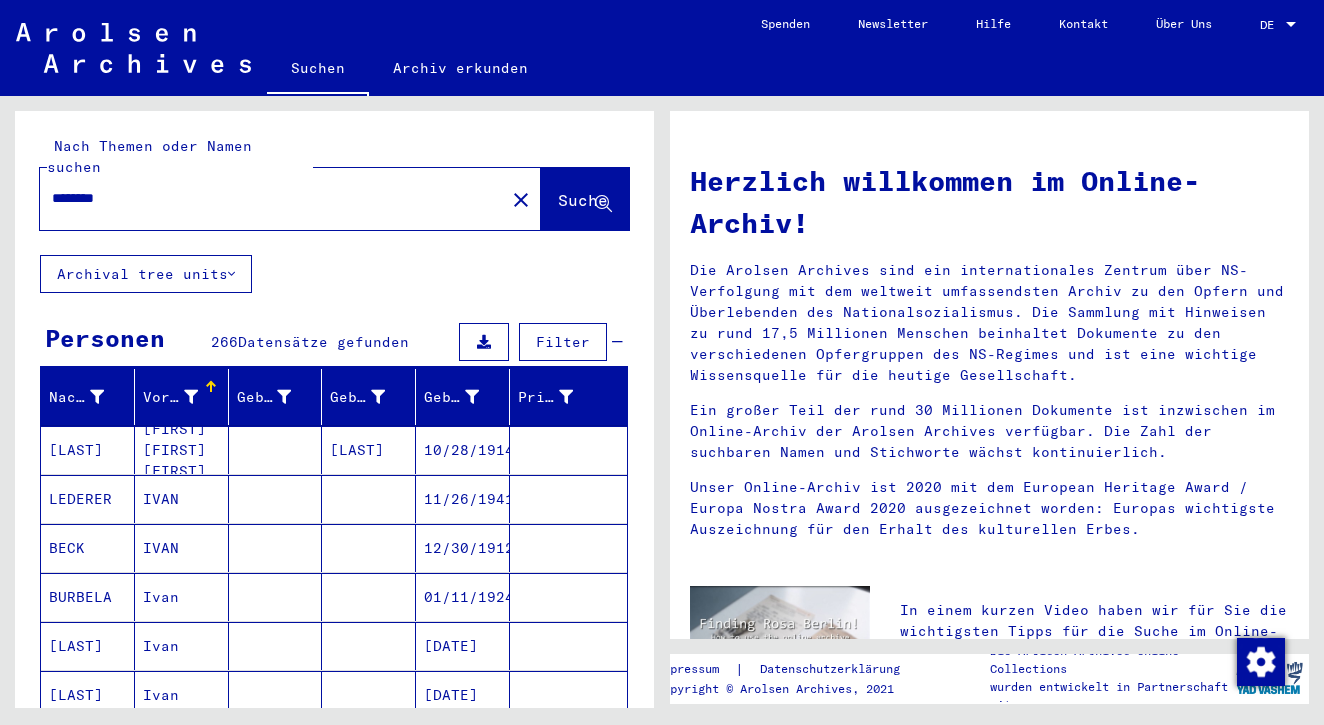 drag, startPoint x: 436, startPoint y: 190, endPoint x: 33, endPoint y: 207, distance: 403.3584 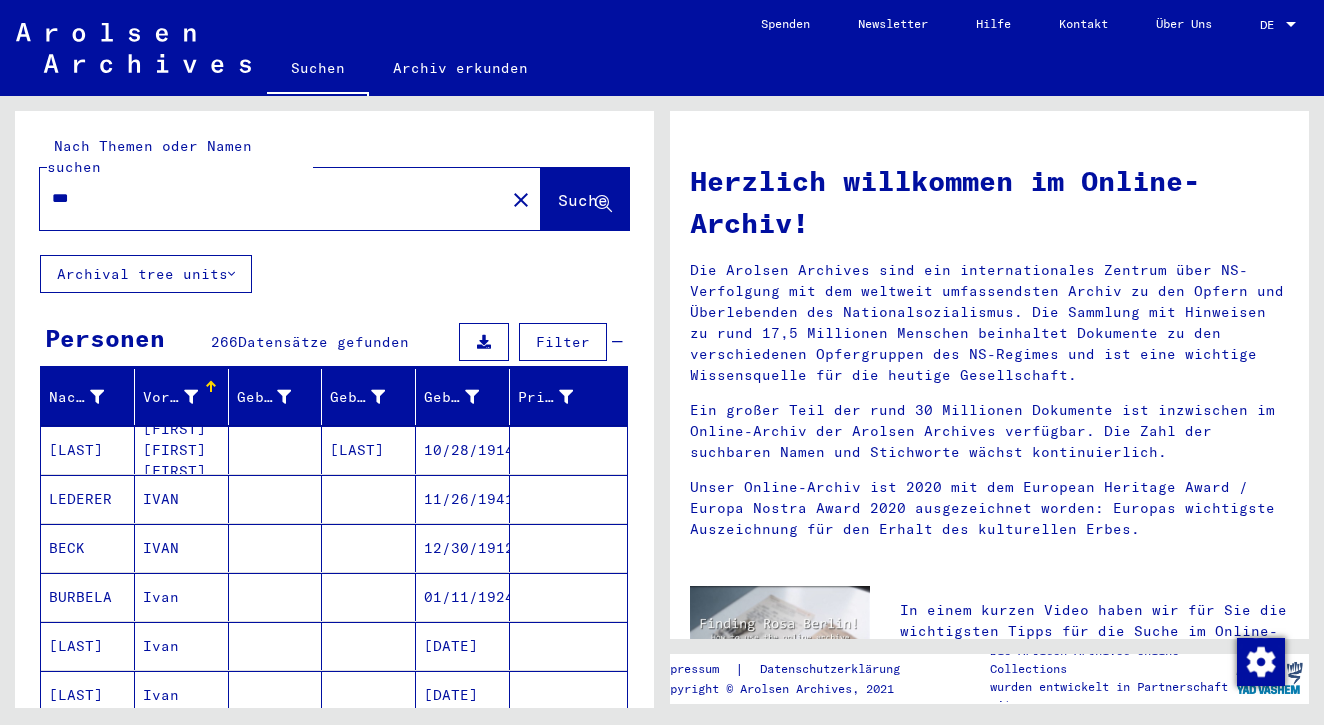 type on "***" 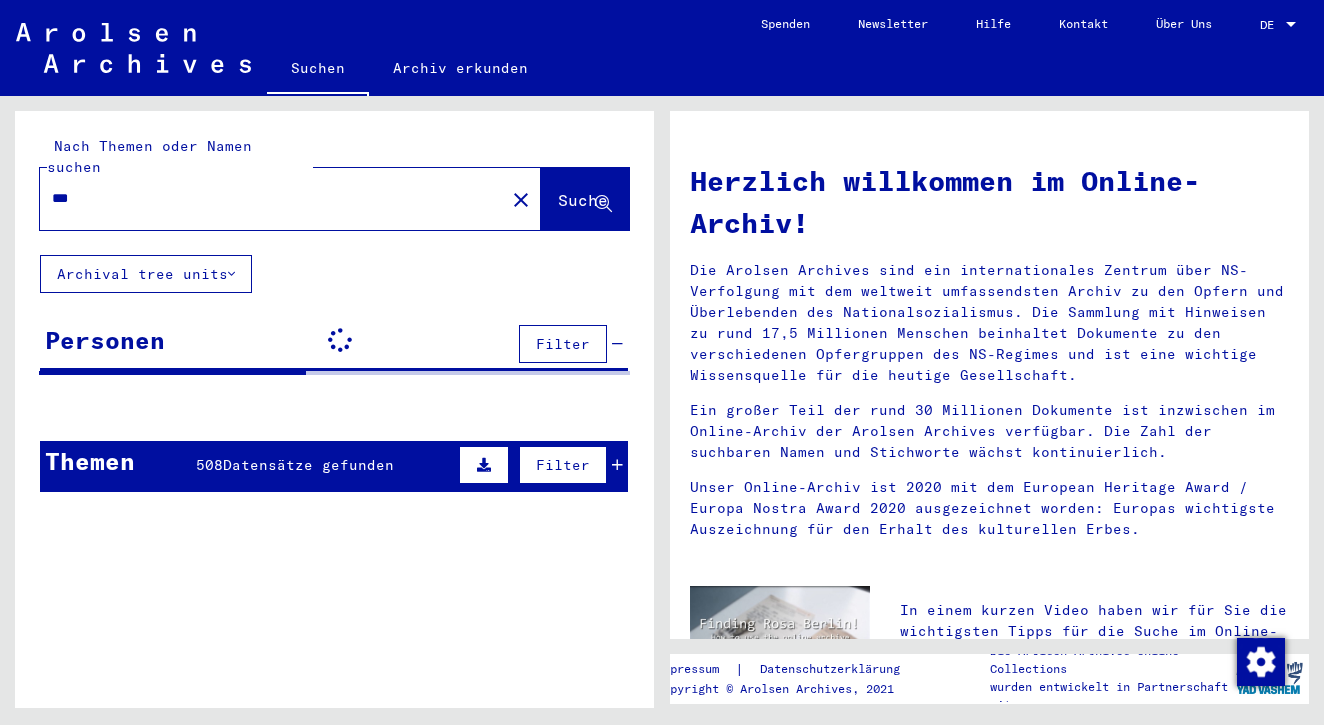 click on "Suche" 